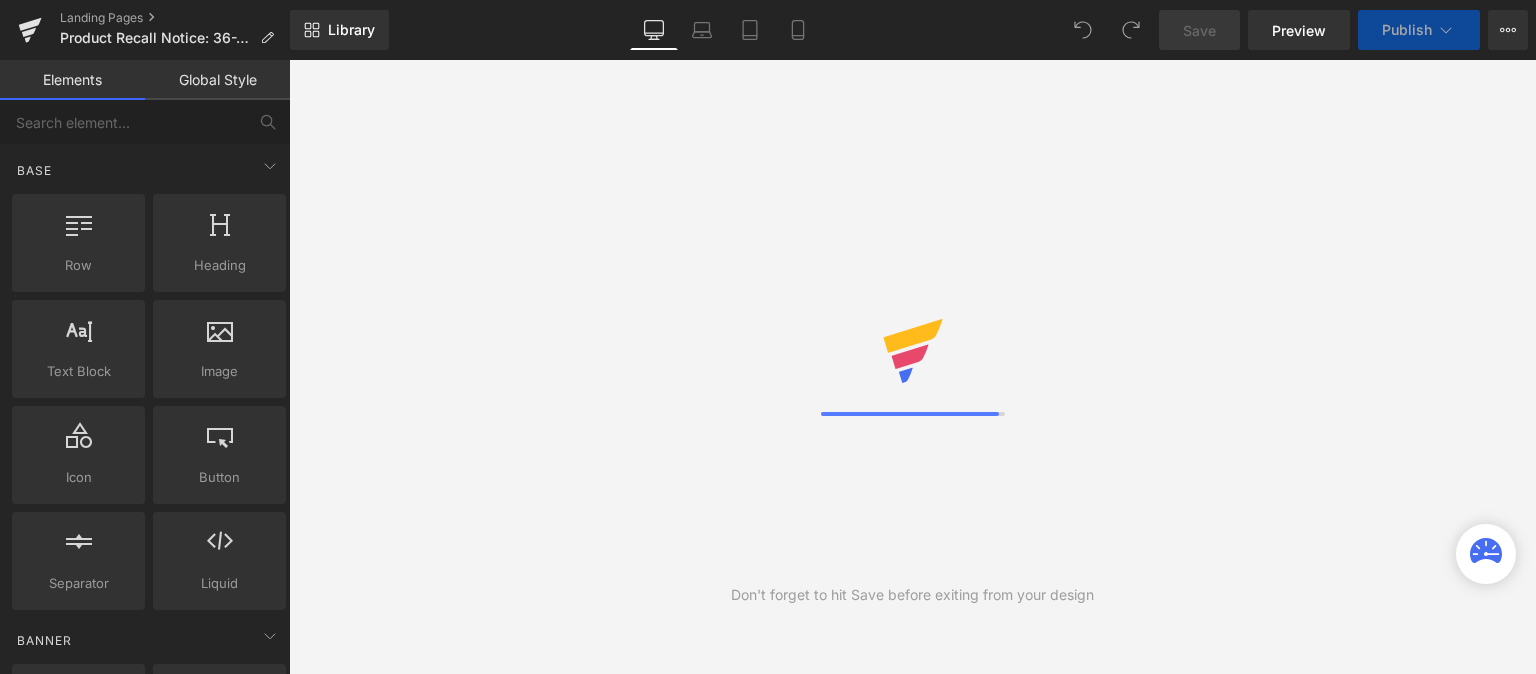 scroll, scrollTop: 0, scrollLeft: 0, axis: both 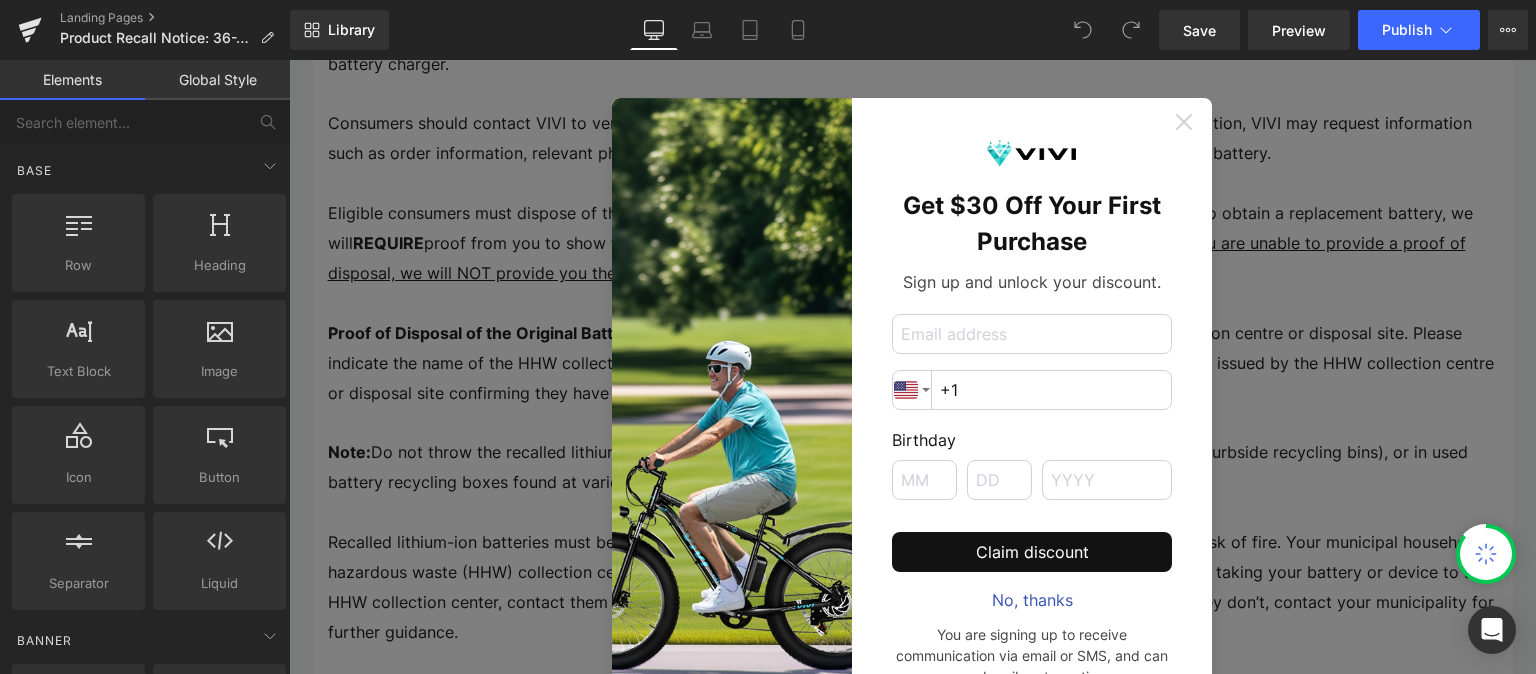 click 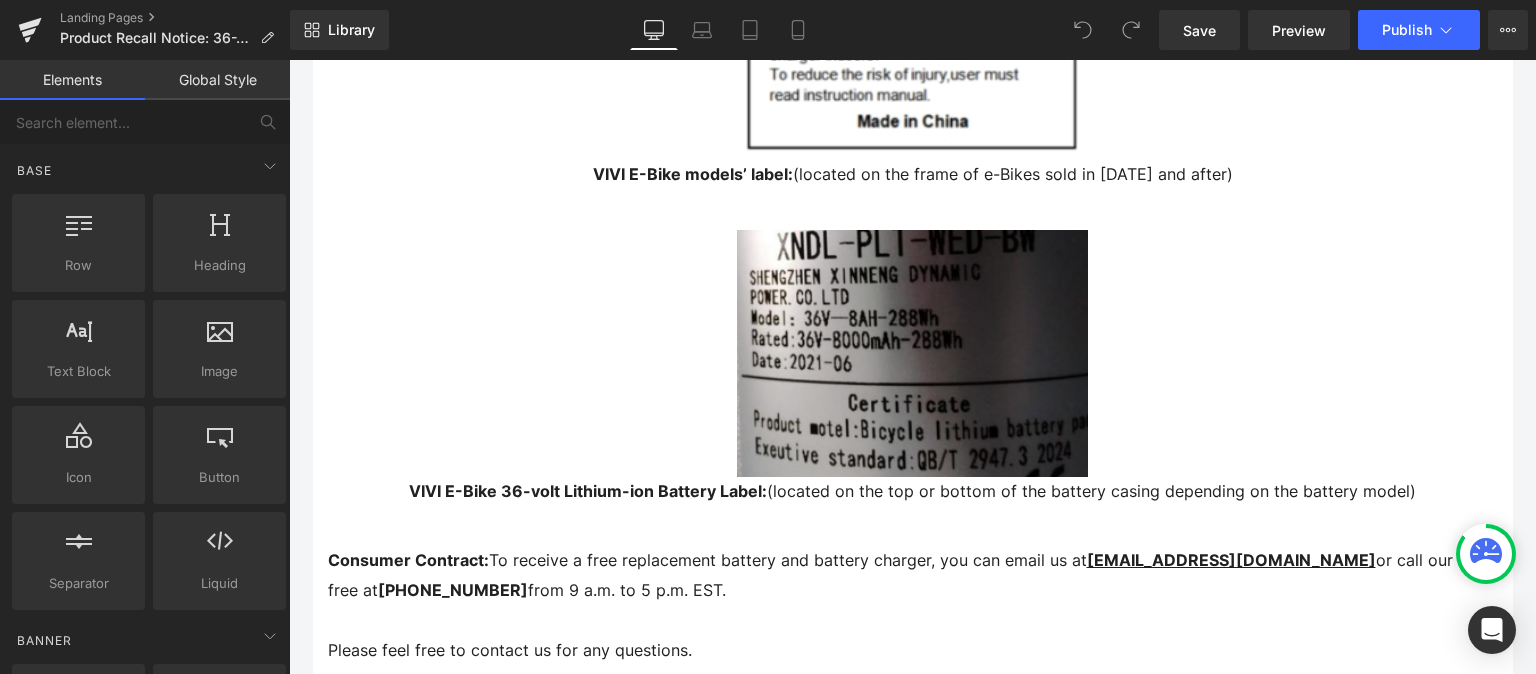 scroll, scrollTop: 5600, scrollLeft: 0, axis: vertical 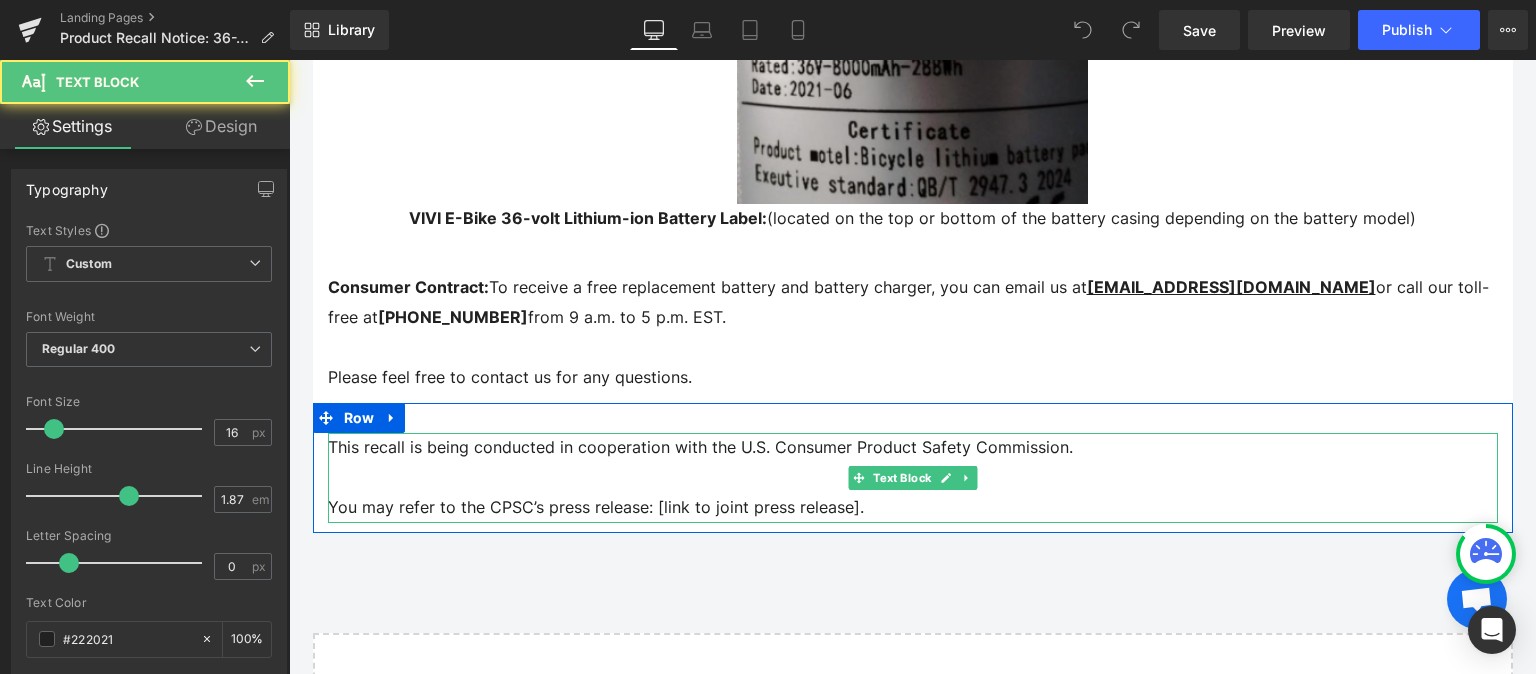 click on "You may refer to the CPSC’s press release: [link to joint press release]." at bounding box center [913, 508] 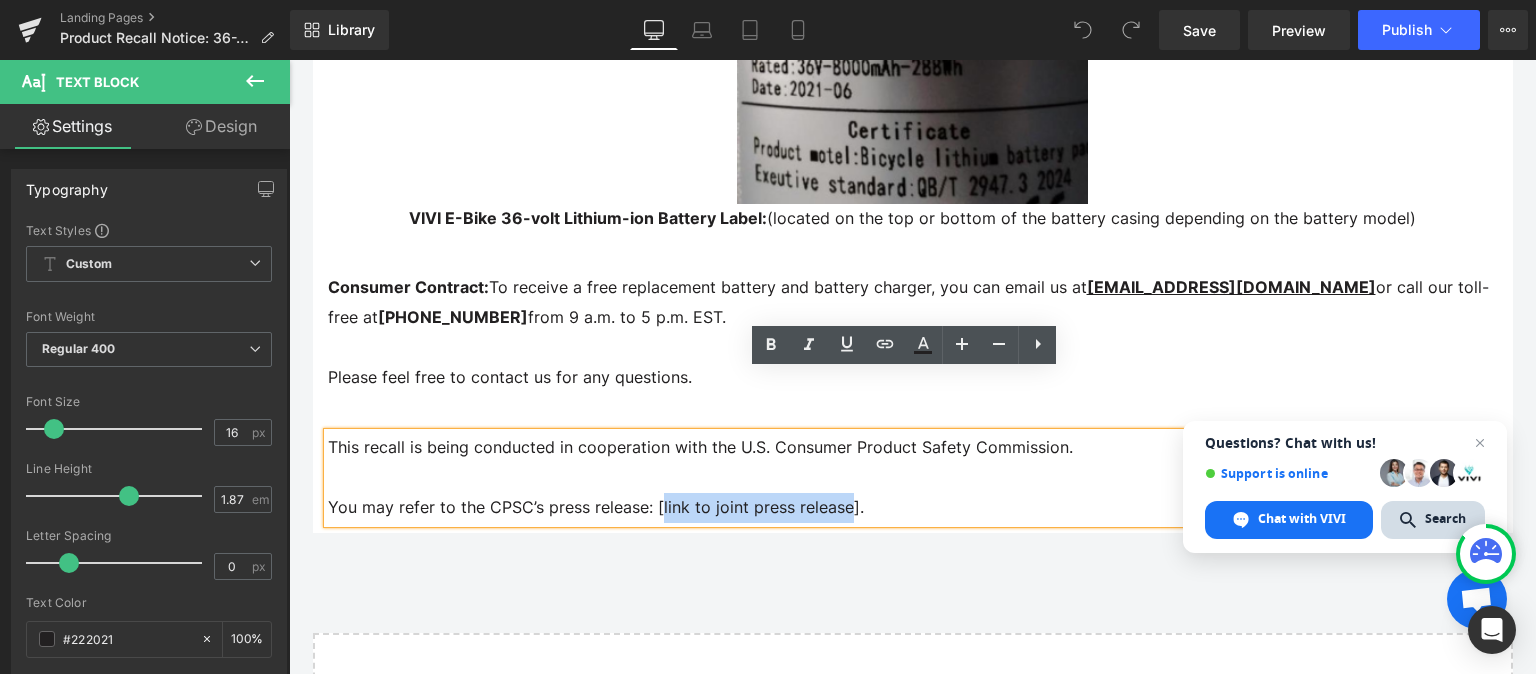 drag, startPoint x: 636, startPoint y: 444, endPoint x: 811, endPoint y: 443, distance: 175.00285 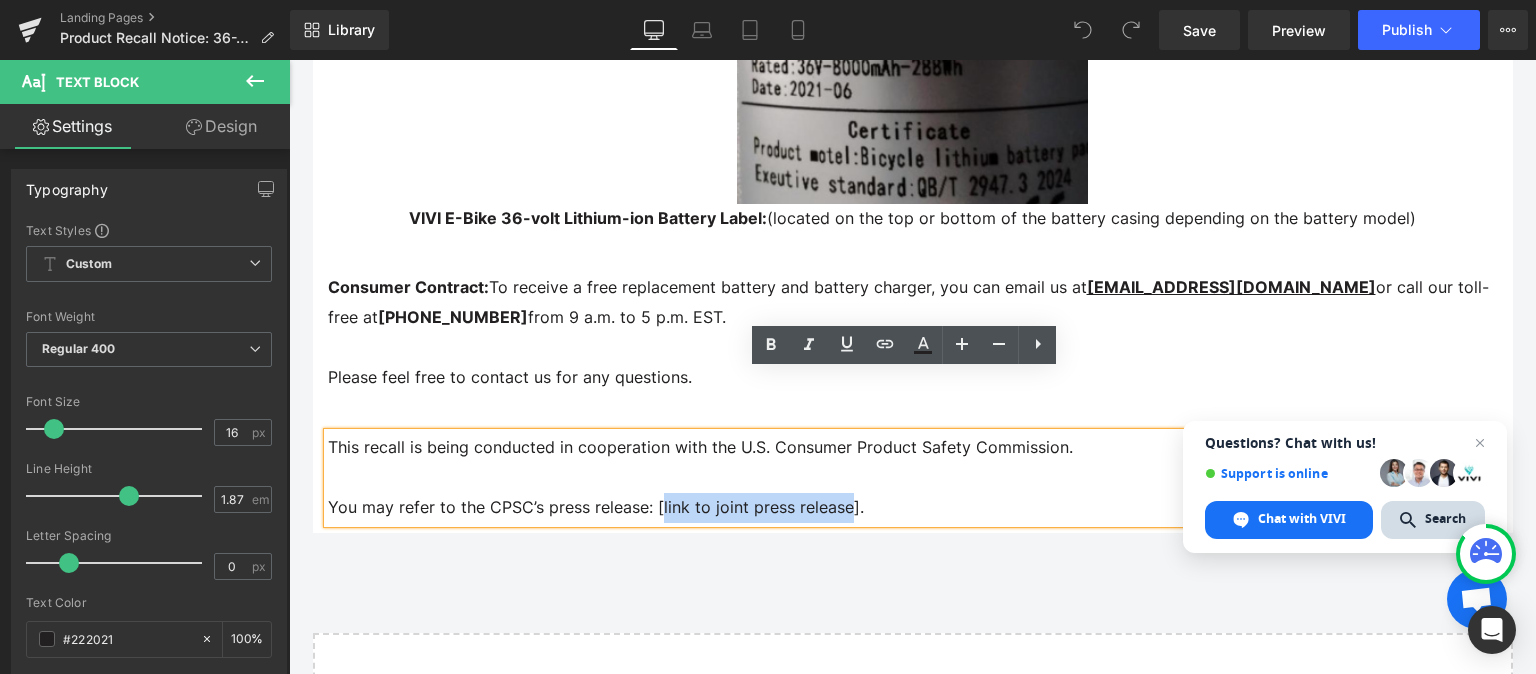 click on "You may refer to the CPSC’s press release: [link to joint press release]." at bounding box center [913, 508] 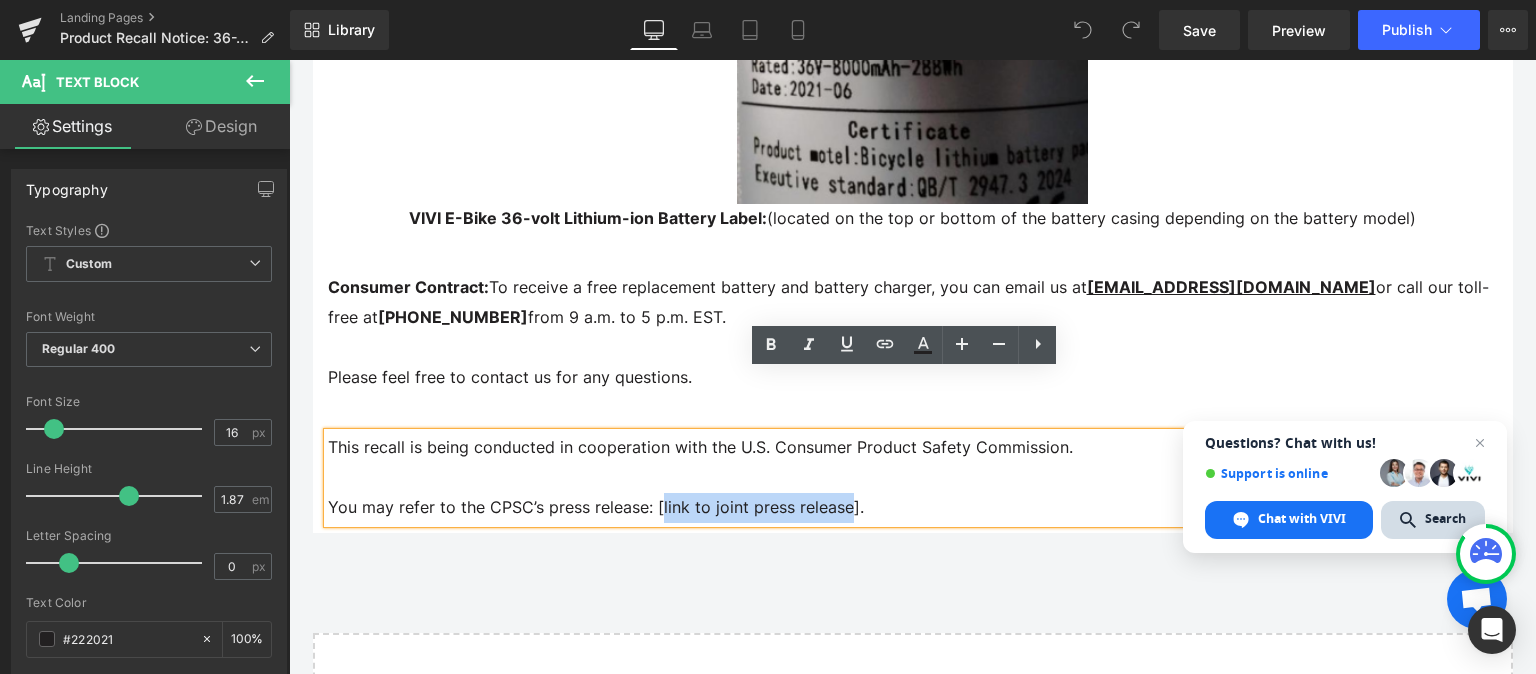 type 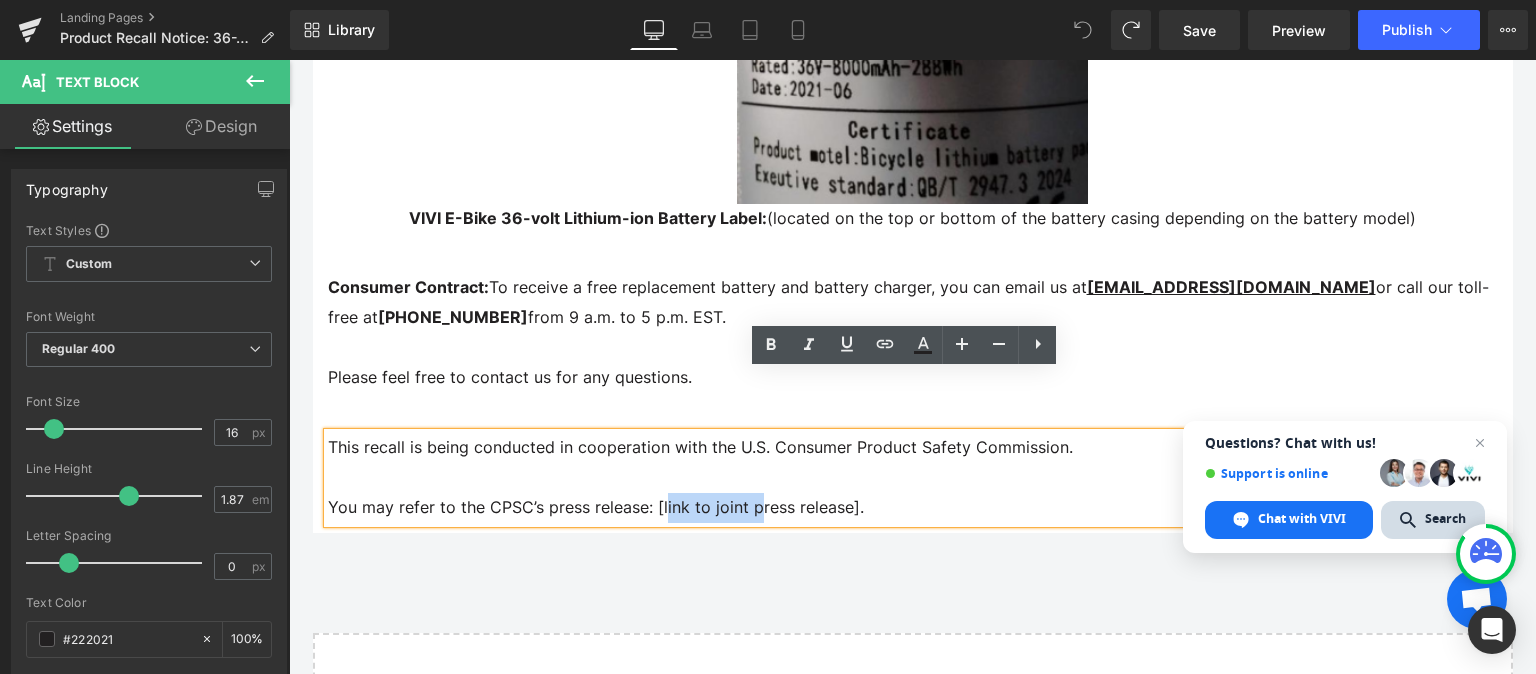 drag, startPoint x: 638, startPoint y: 445, endPoint x: 722, endPoint y: 441, distance: 84.095184 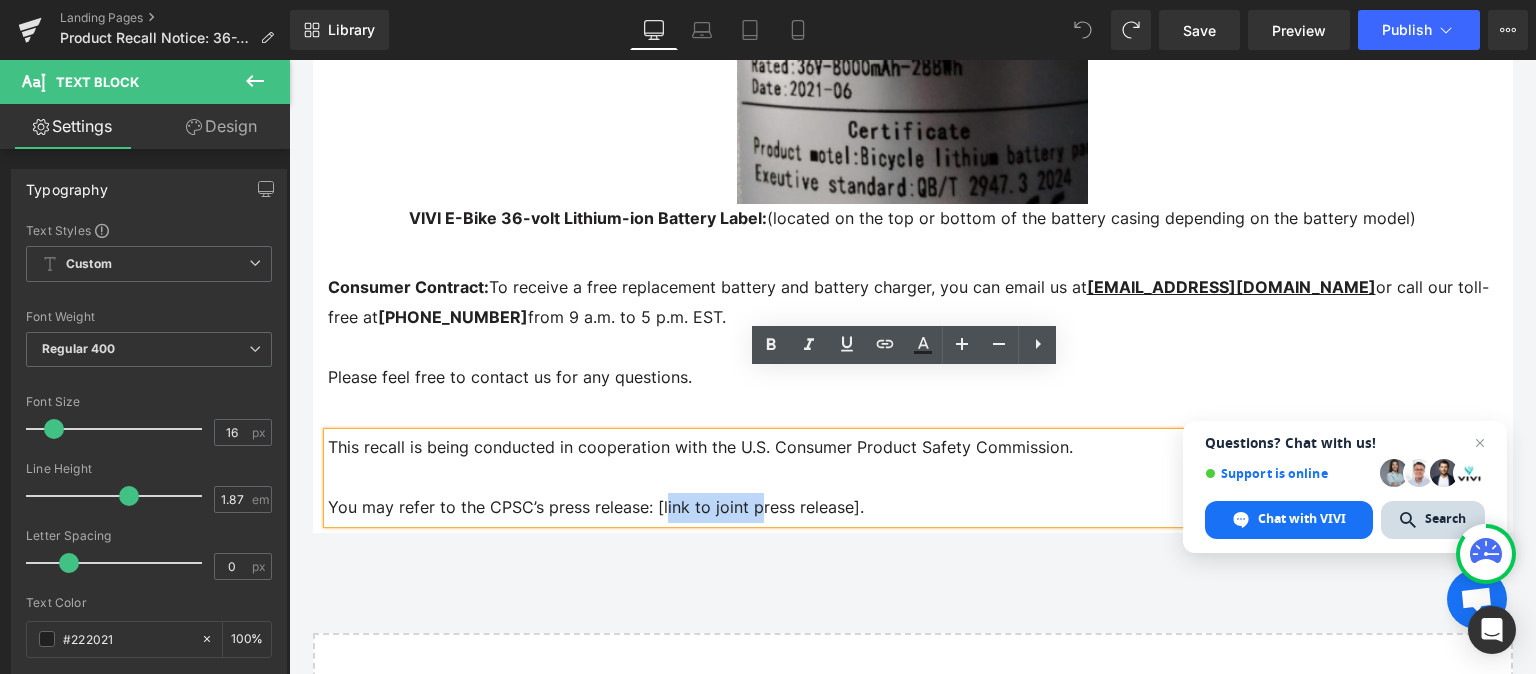 click on "You may refer to the CPSC’s press release: [link to joint press release]." at bounding box center [913, 508] 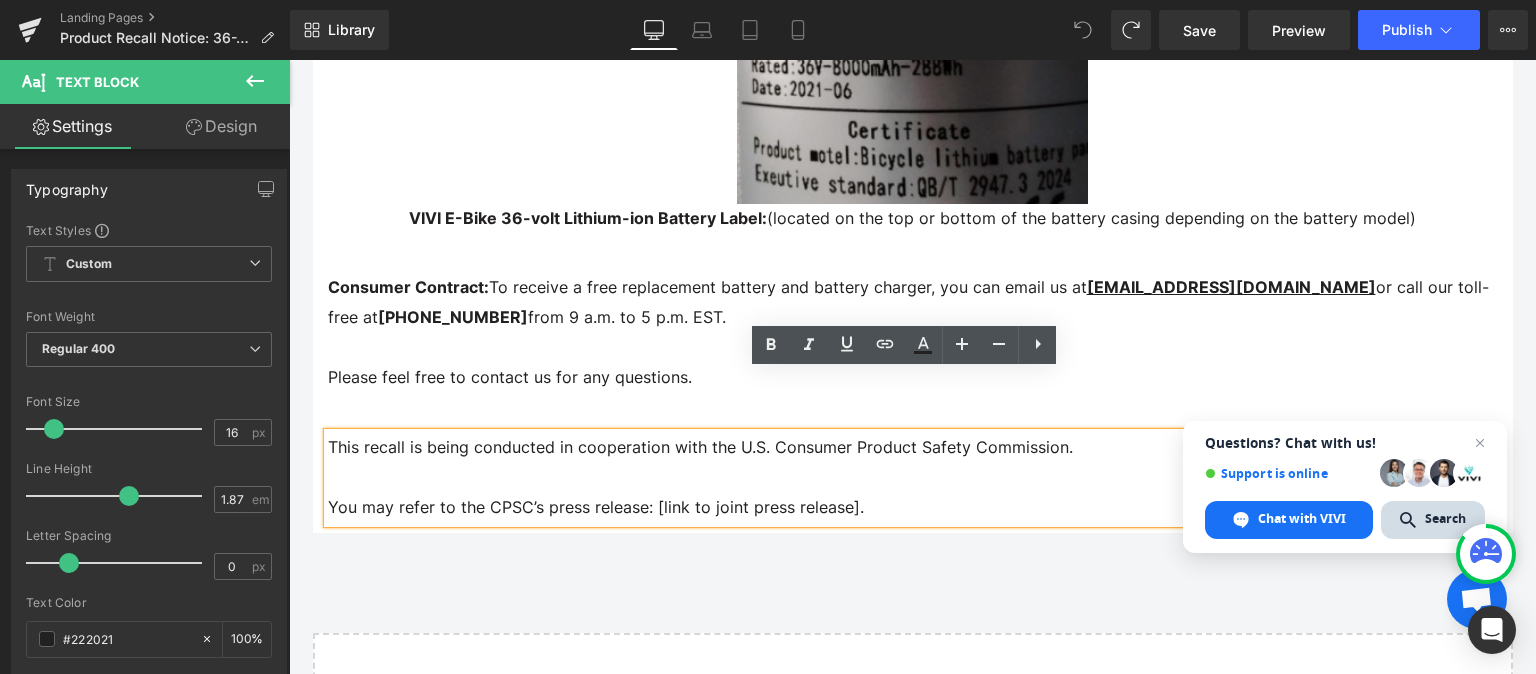 click on "You may refer to the CPSC’s press release: [link to joint press release]." at bounding box center (913, 508) 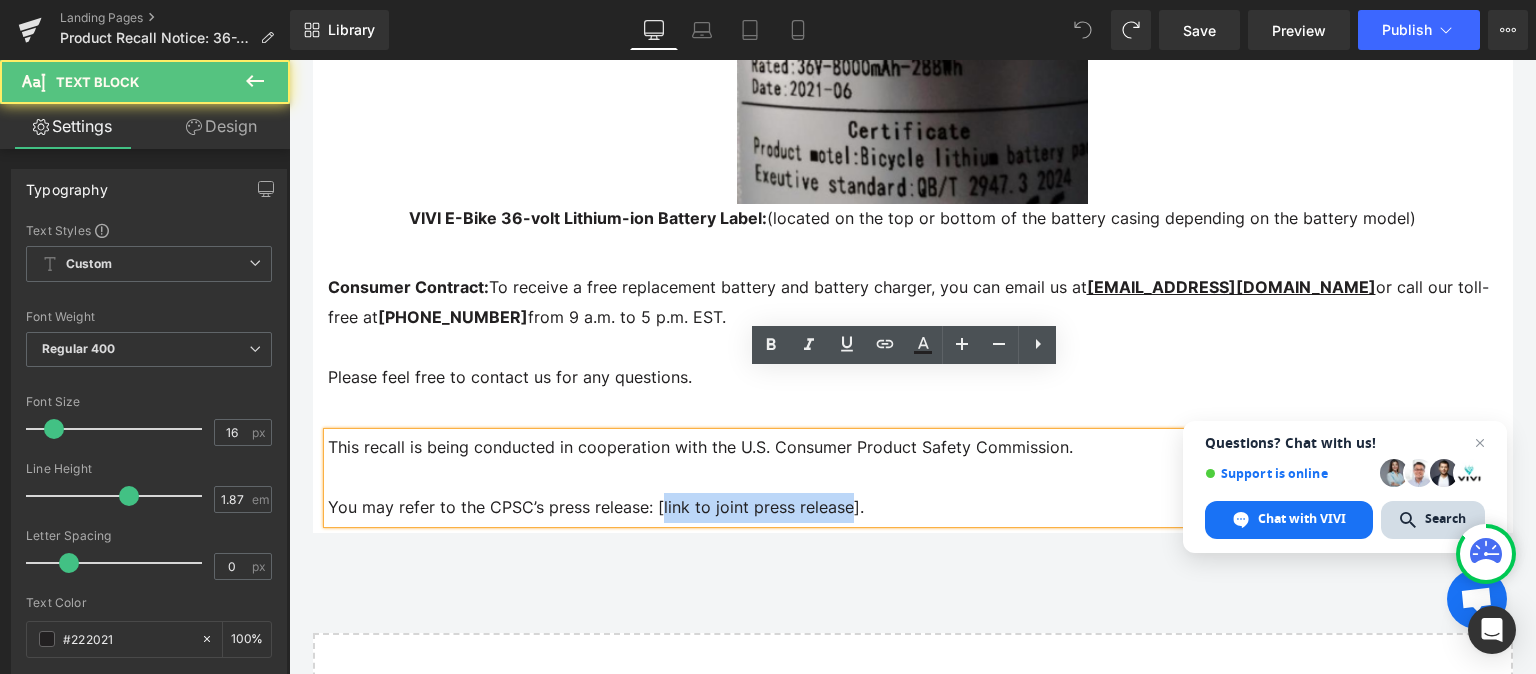 drag, startPoint x: 636, startPoint y: 443, endPoint x: 813, endPoint y: 441, distance: 177.01129 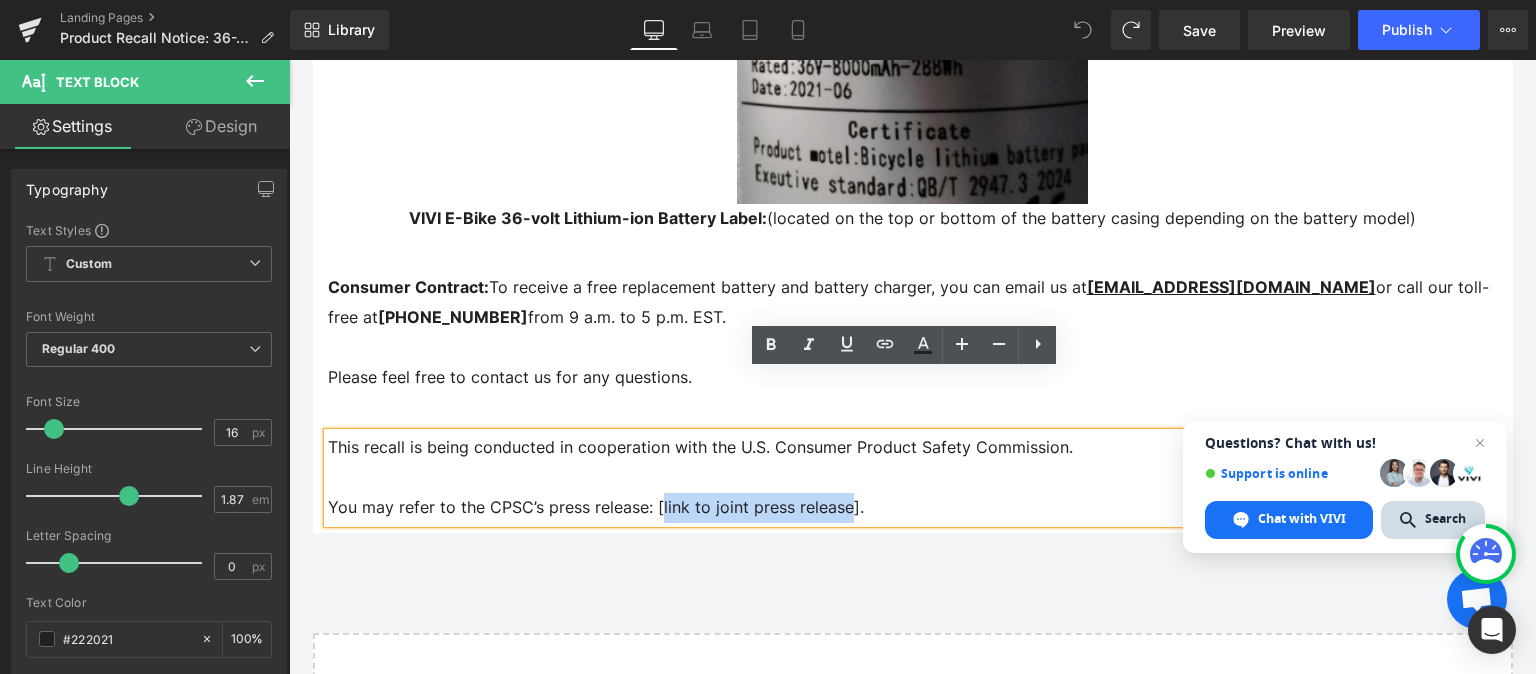 copy on "link to joint press release" 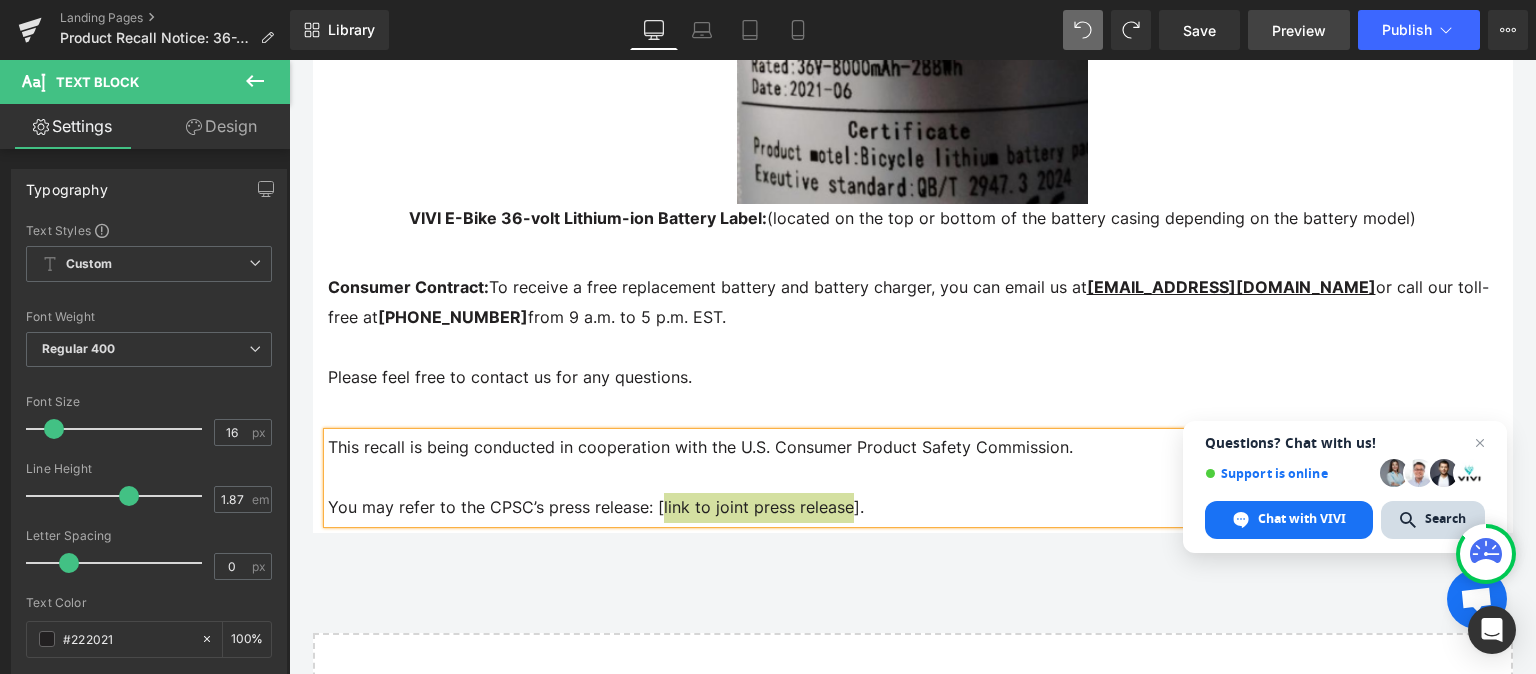 click on "Preview" at bounding box center [1299, 30] 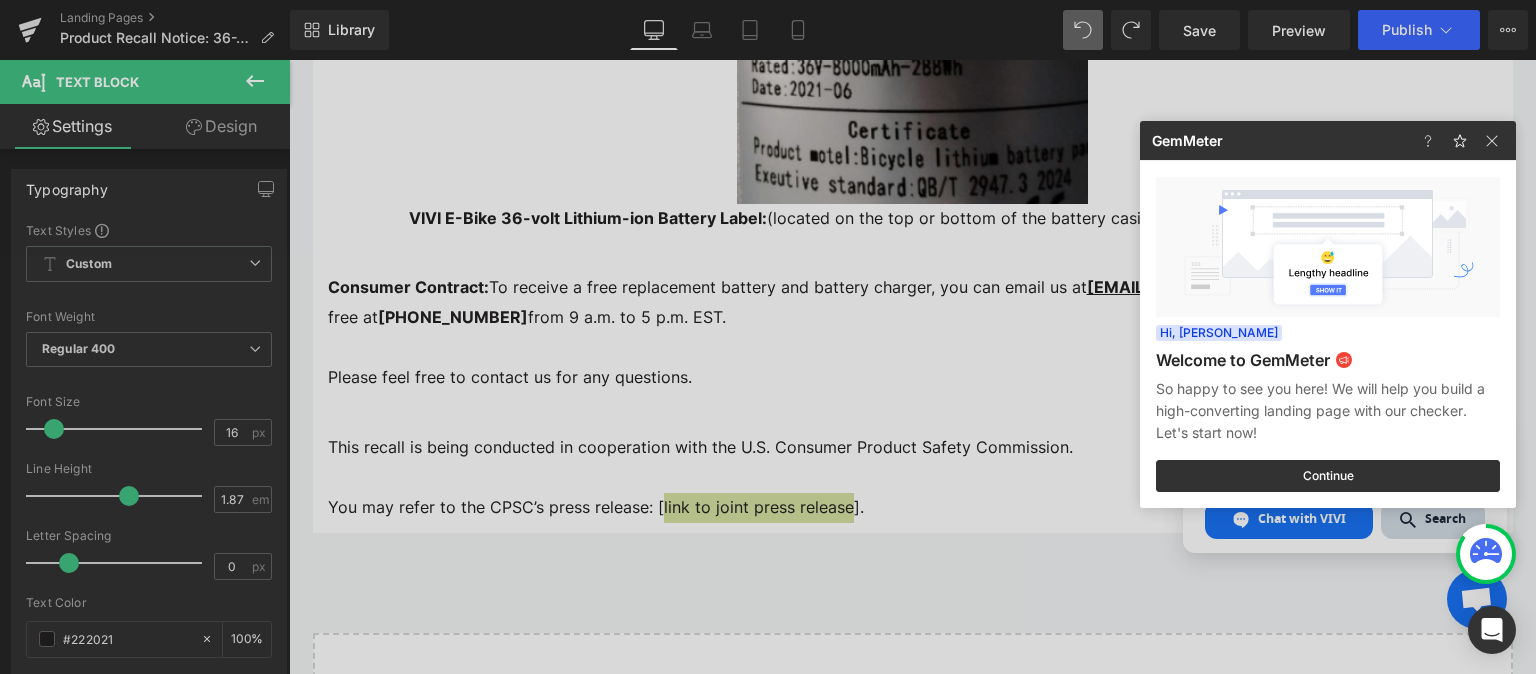 click at bounding box center [768, 337] 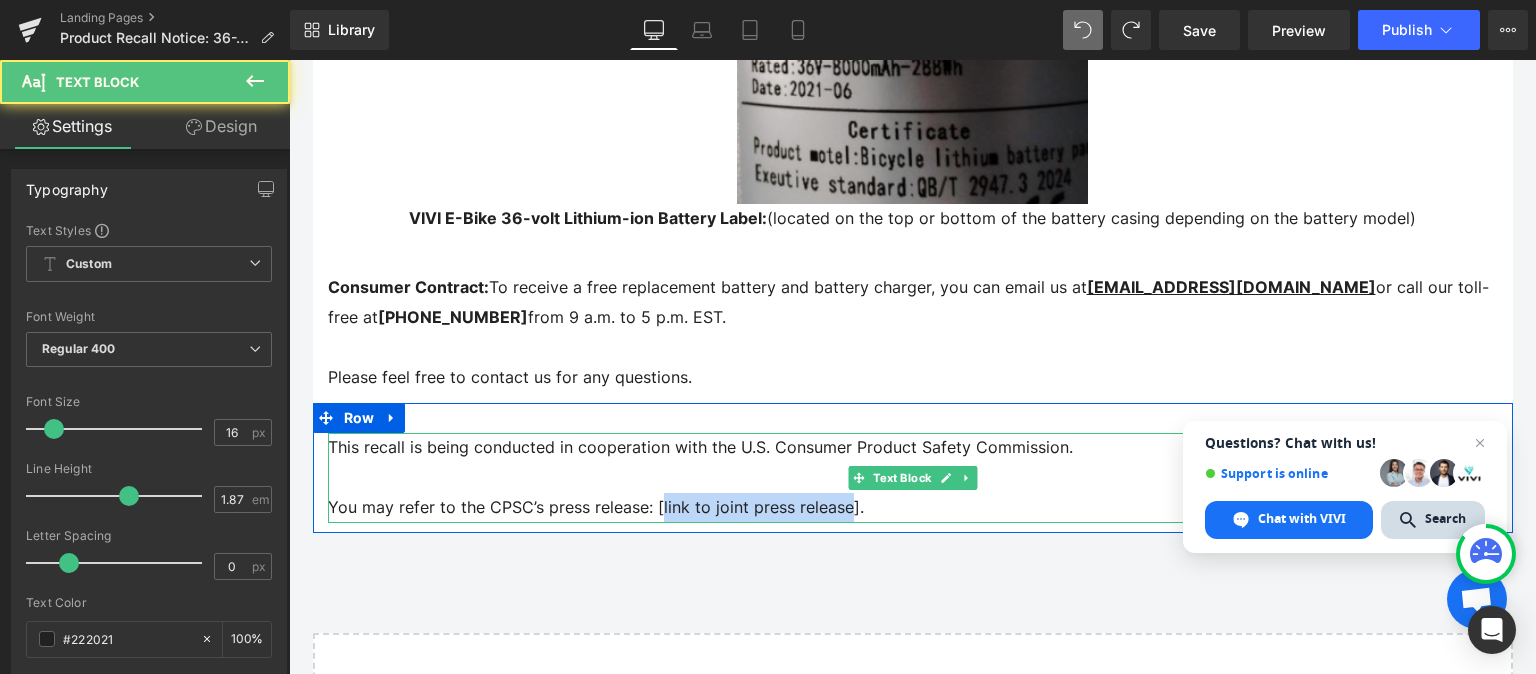 click on "You may refer to the CPSC’s press release: [link to joint press release]." at bounding box center [913, 508] 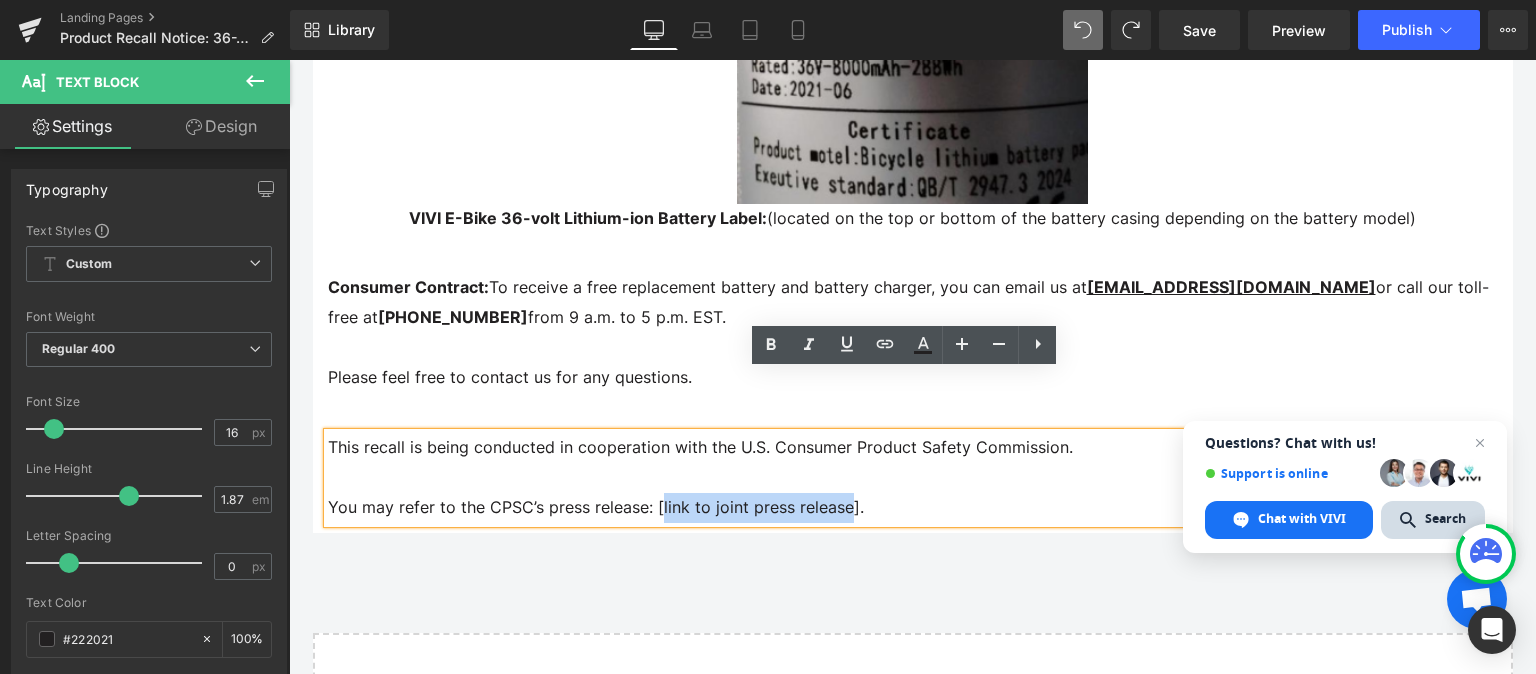 drag, startPoint x: 636, startPoint y: 445, endPoint x: 812, endPoint y: 444, distance: 176.00284 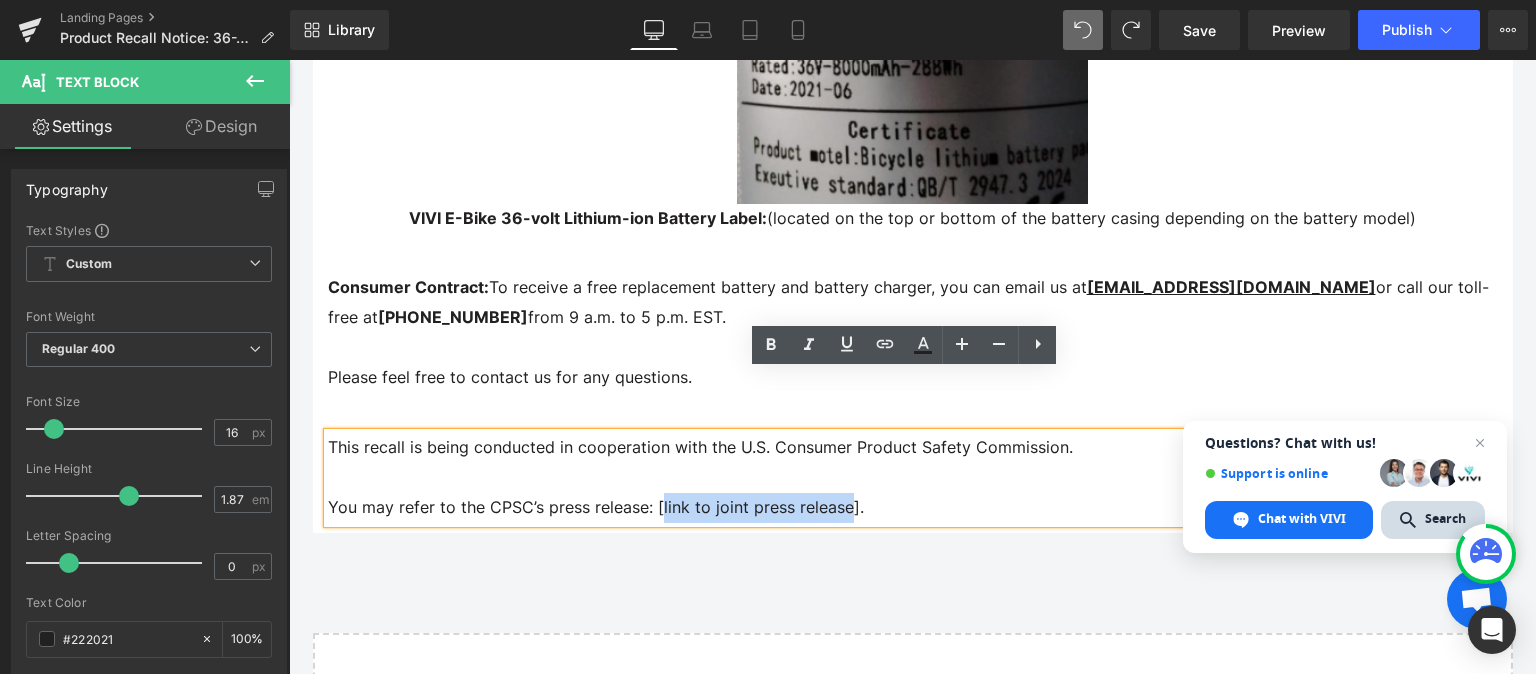 click on "You may refer to the CPSC’s press release: [link to joint press release]." at bounding box center [913, 508] 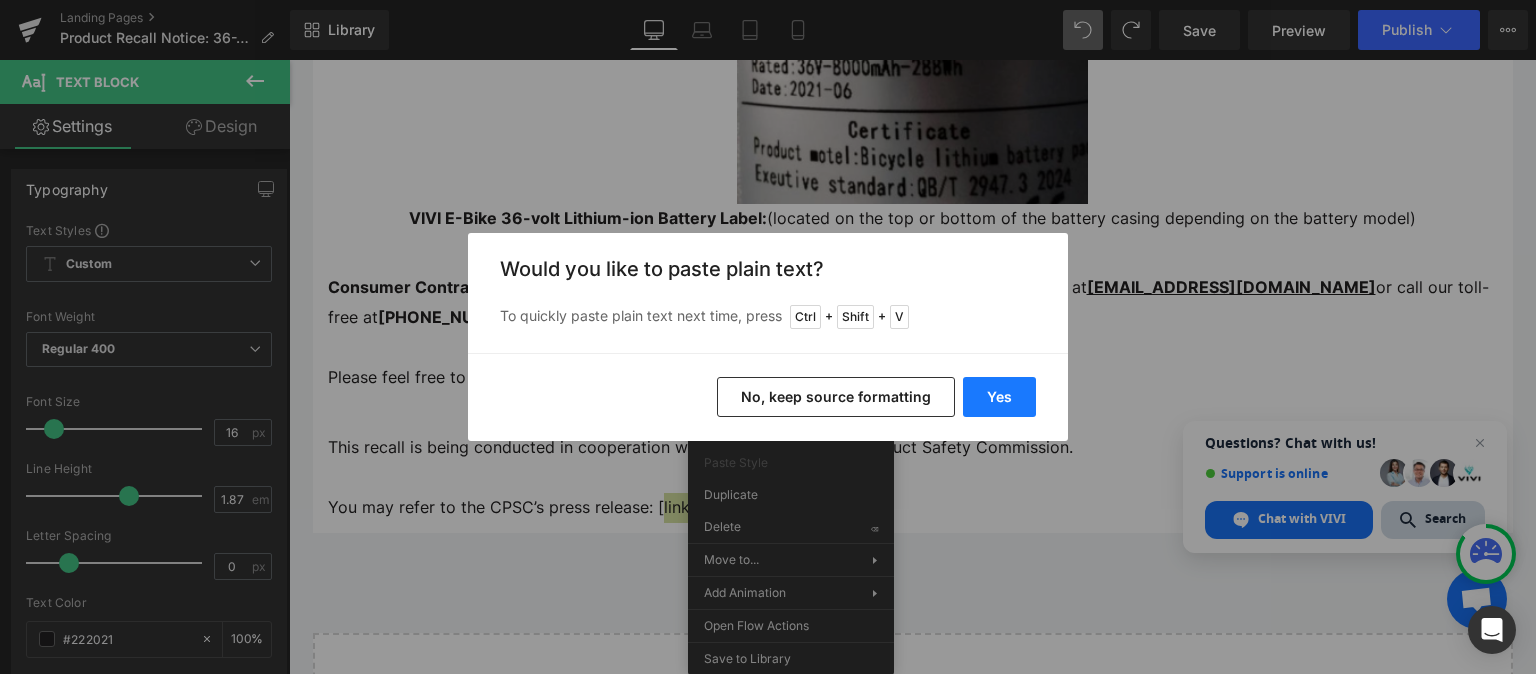 click on "Yes" at bounding box center (999, 397) 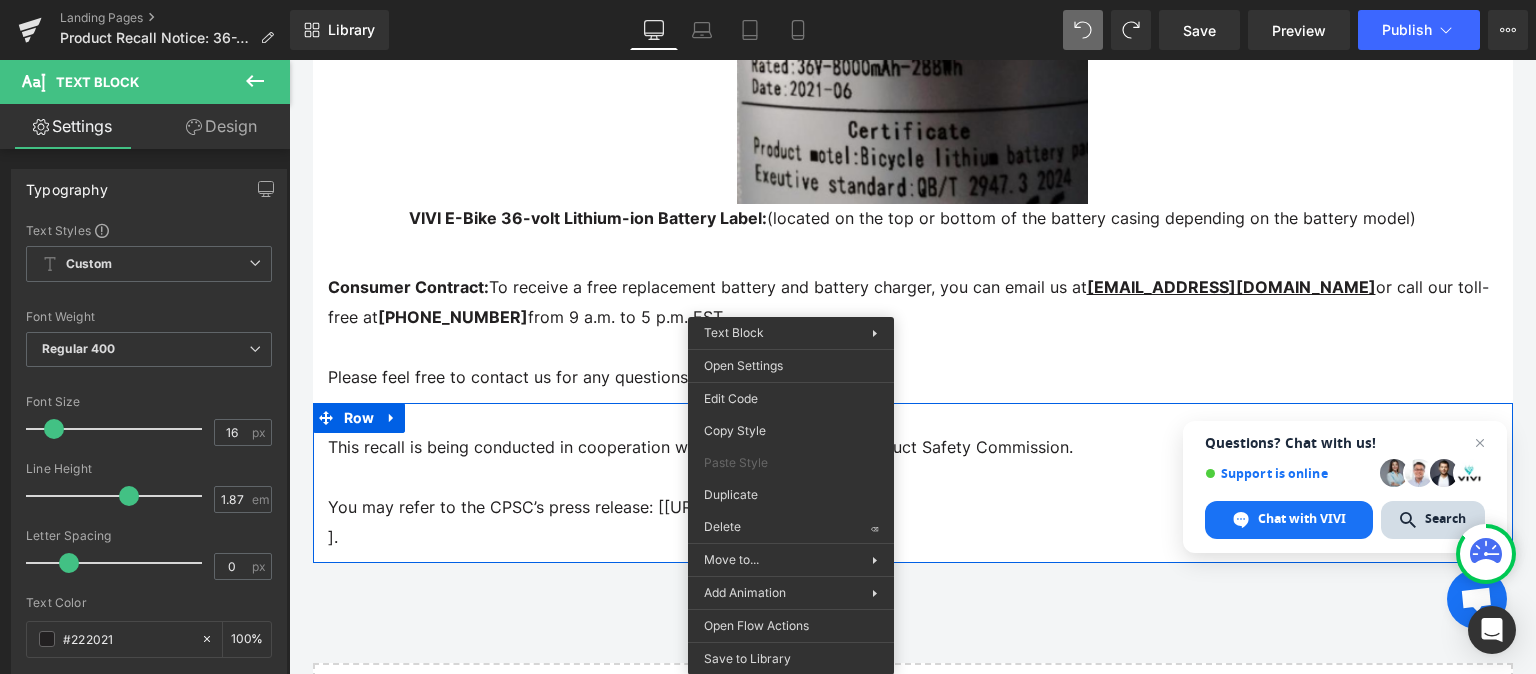 click on "You may refer to the CPSC’s press release: [[URL][DOMAIN_NAME]" at bounding box center (913, 508) 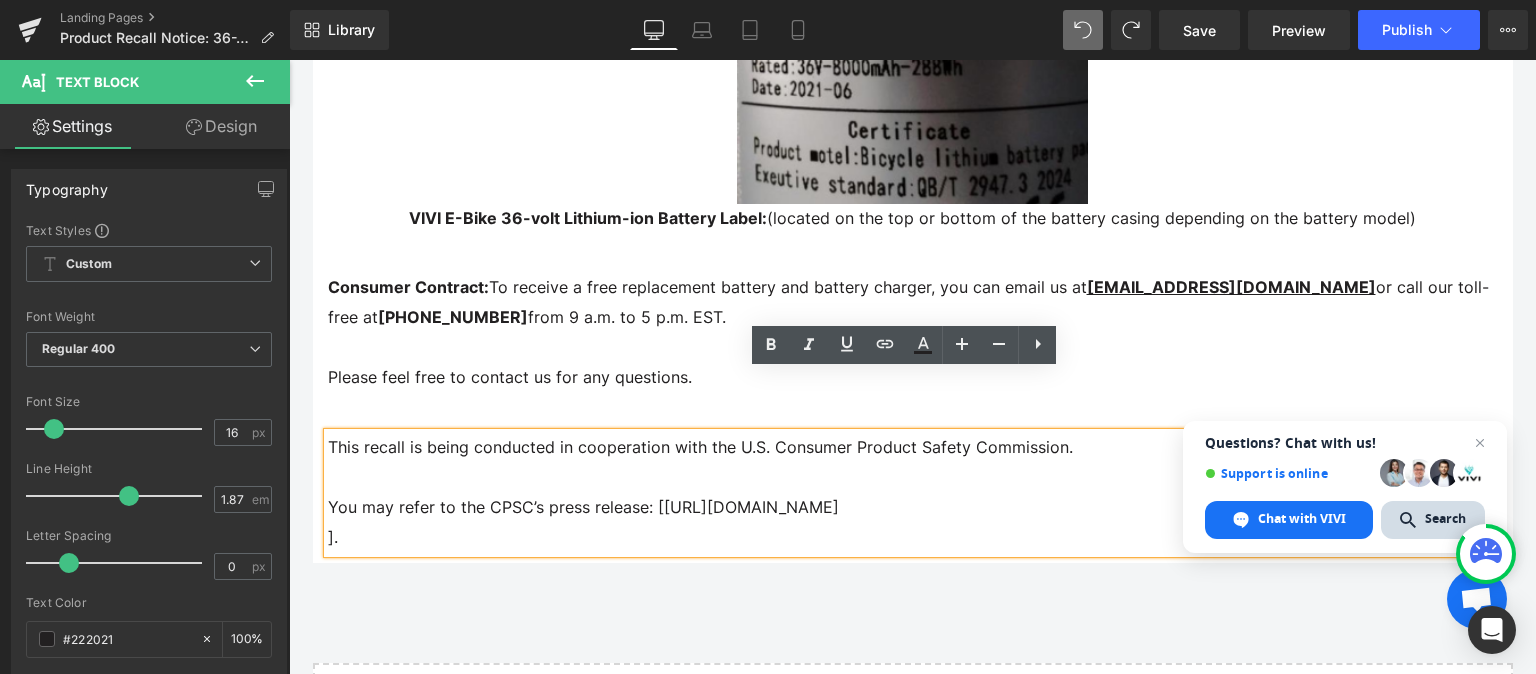 click on "]." at bounding box center (913, 538) 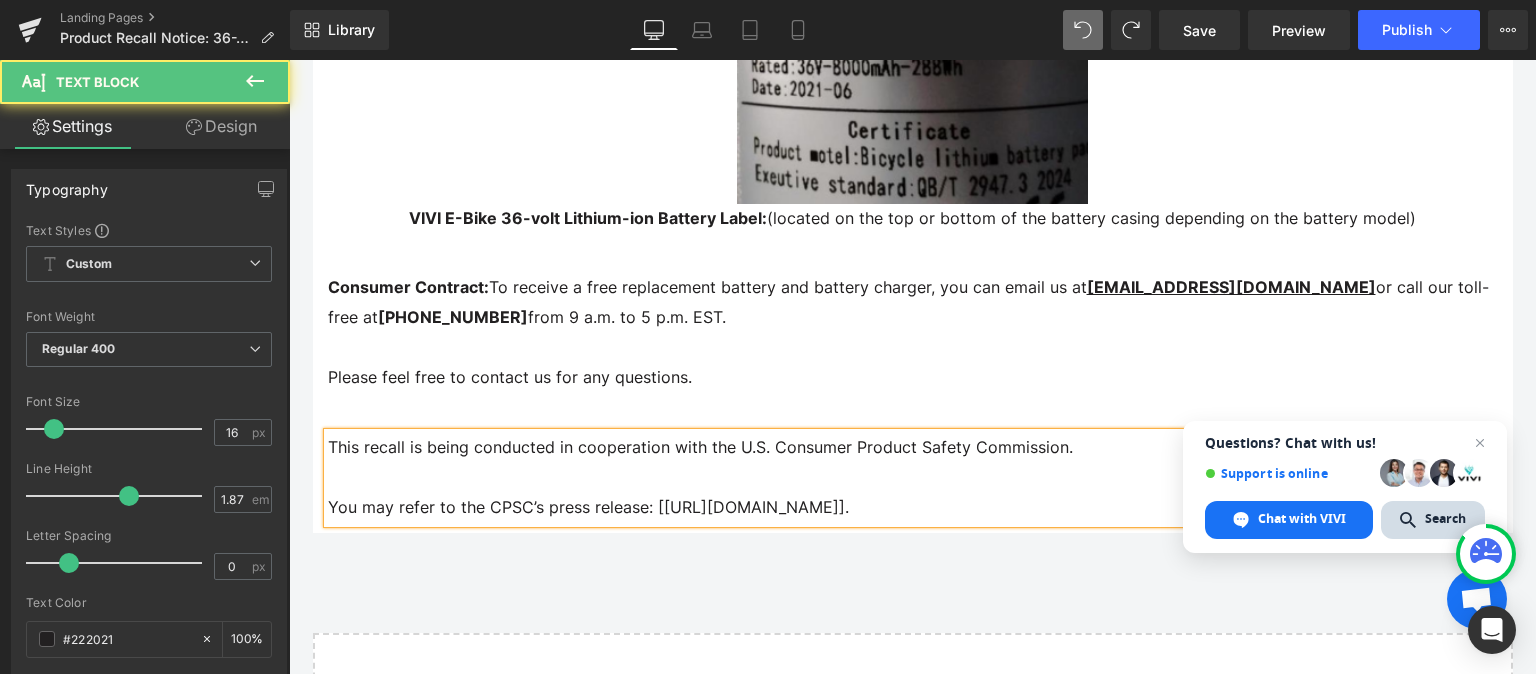 click on "You may refer to the CPSC’s press release: [[URL][DOMAIN_NAME] ]." at bounding box center [913, 508] 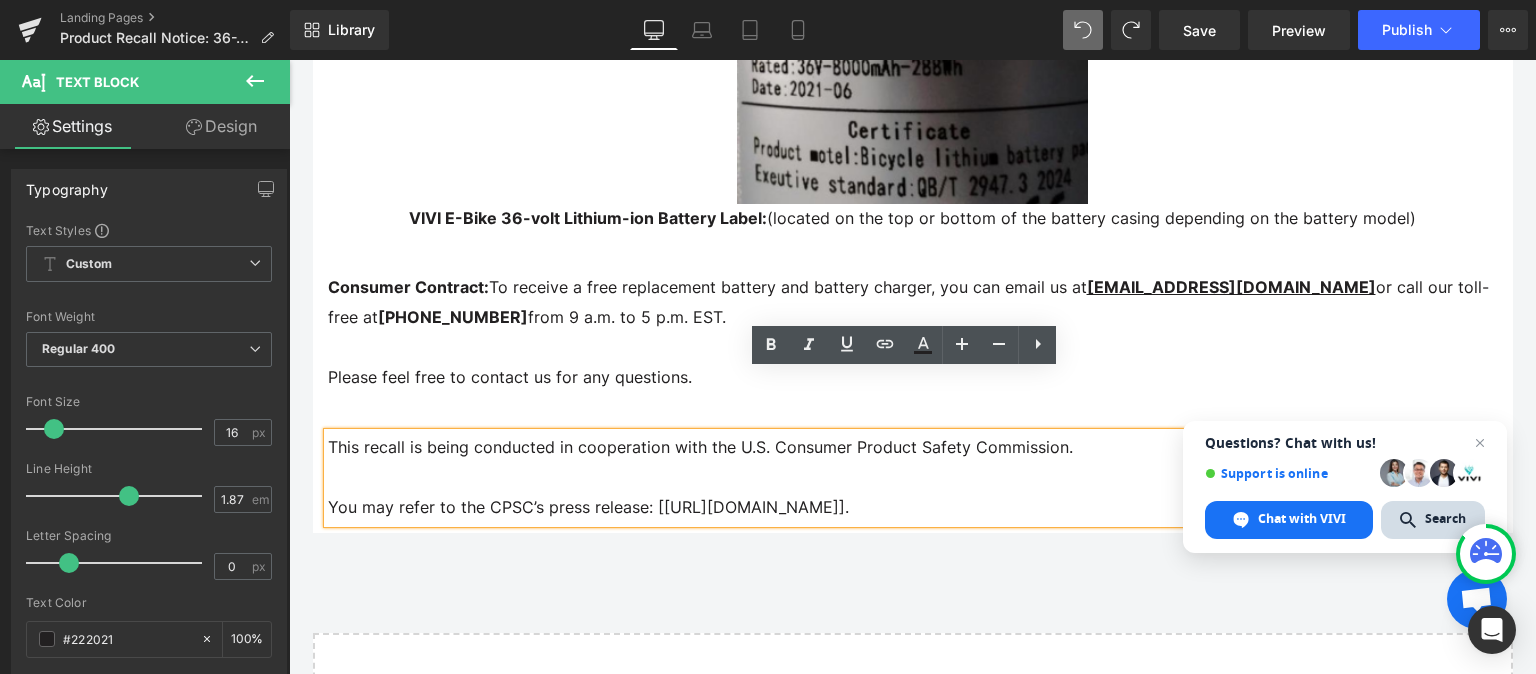 drag, startPoint x: 637, startPoint y: 446, endPoint x: 740, endPoint y: 473, distance: 106.48004 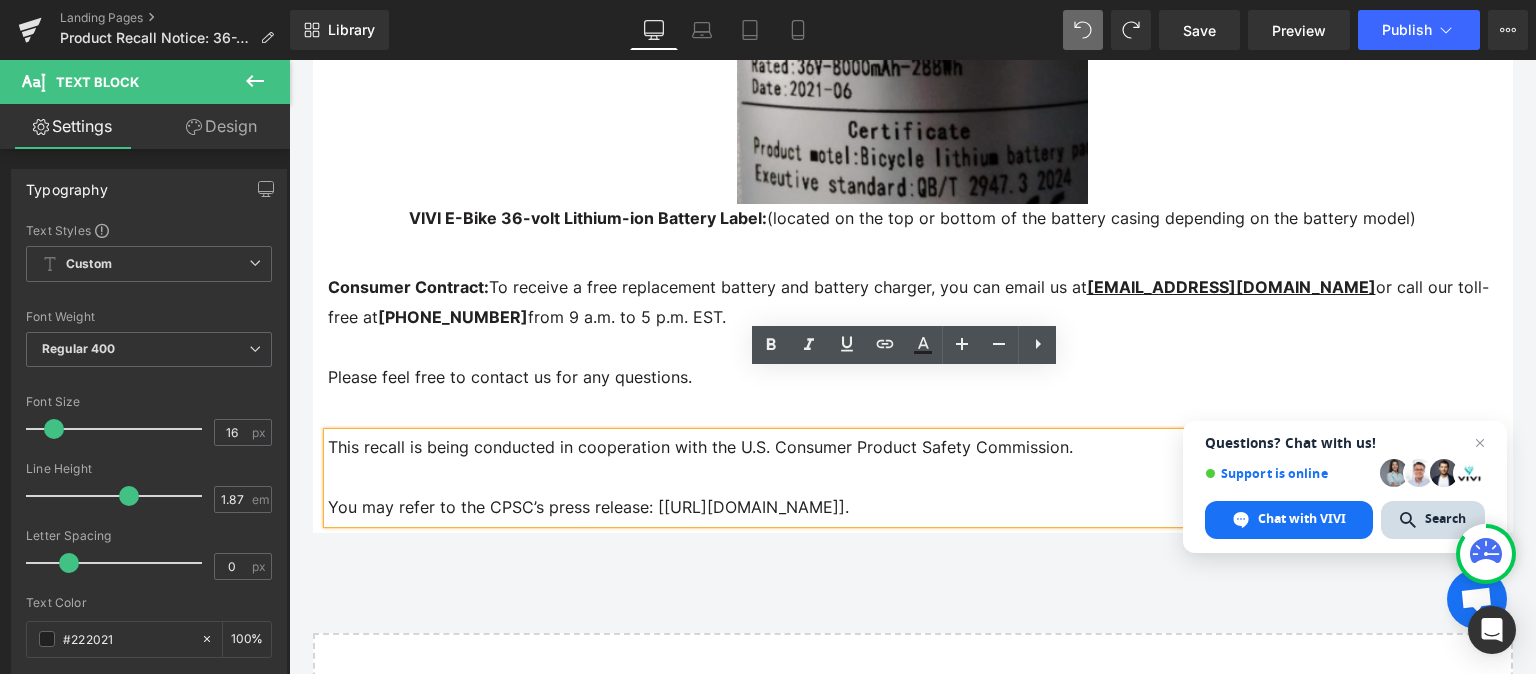 click on "You may refer to the CPSC’s press release: [[URL][DOMAIN_NAME] ]." at bounding box center (913, 508) 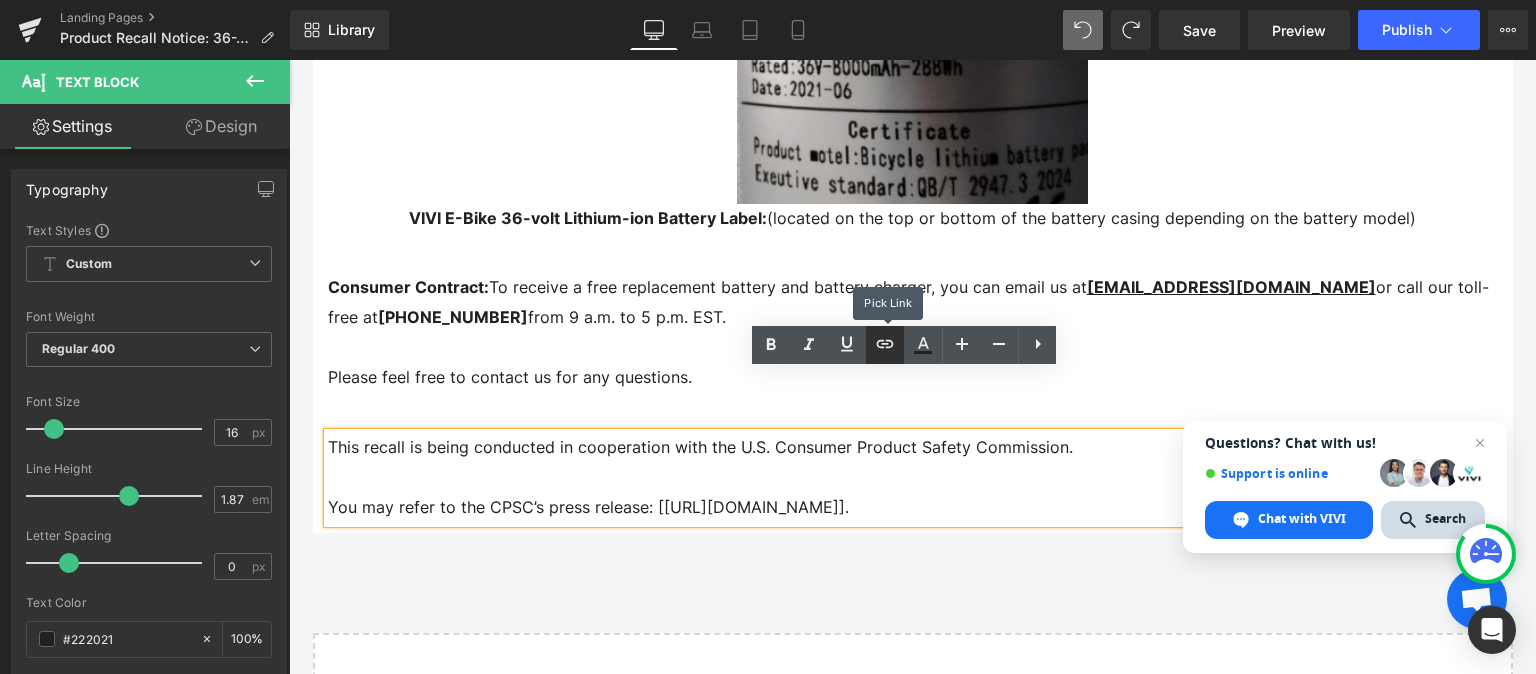 click 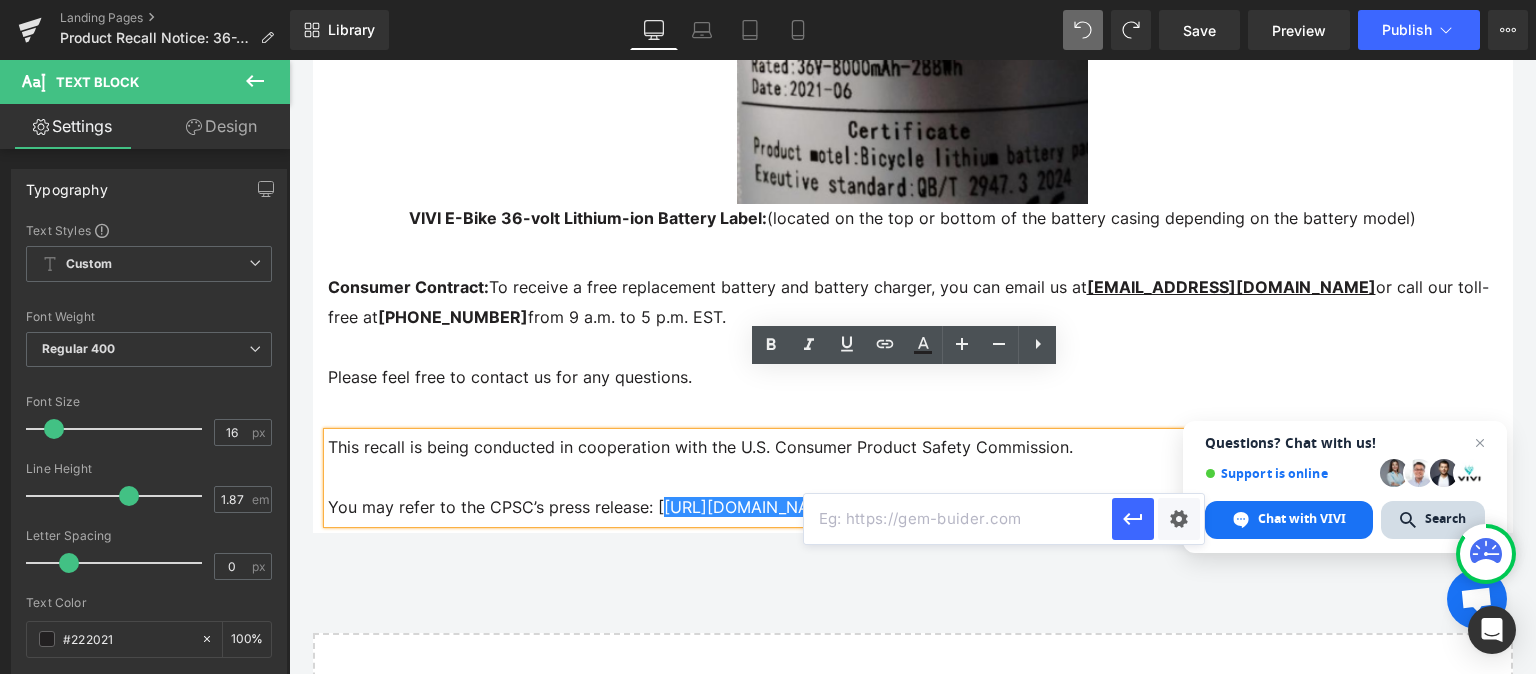 click at bounding box center [958, 519] 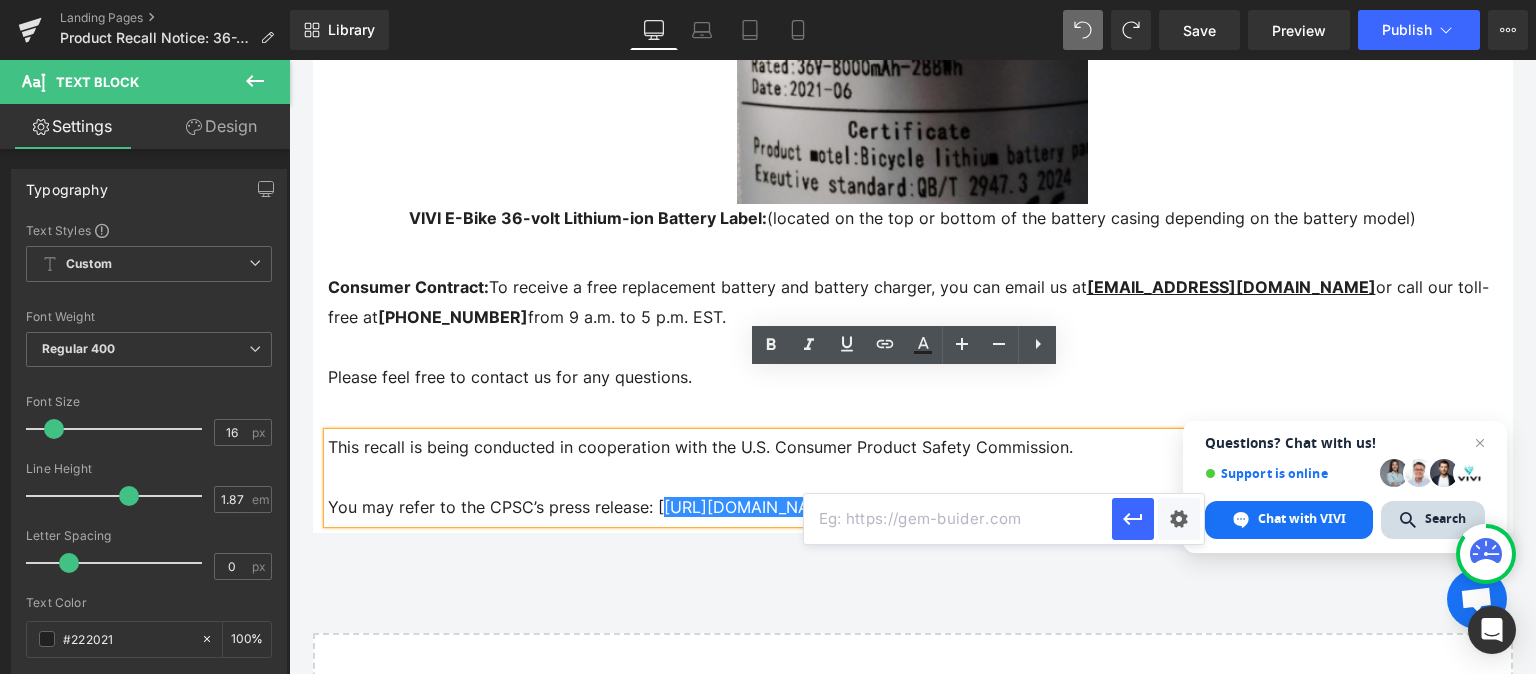 paste on "[URL][DOMAIN_NAME]" 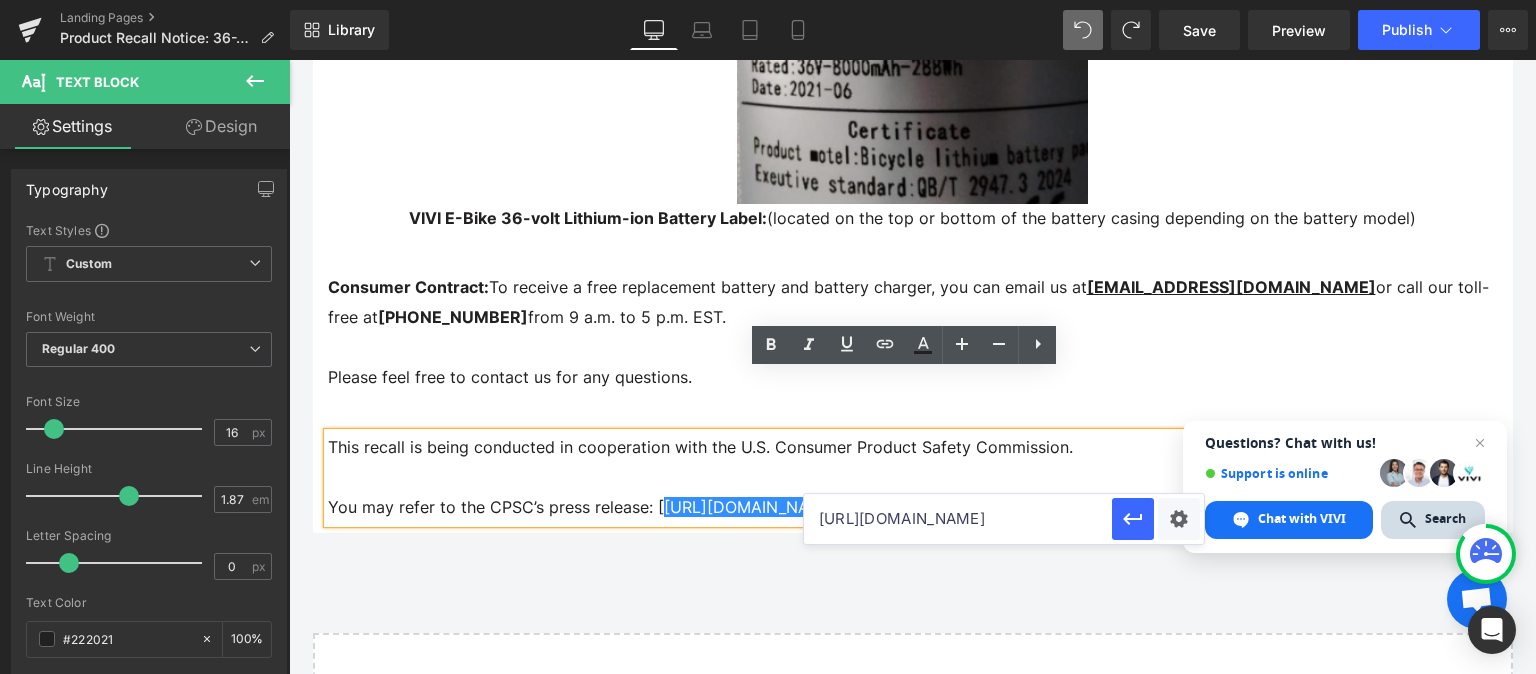 scroll, scrollTop: 0, scrollLeft: 1080, axis: horizontal 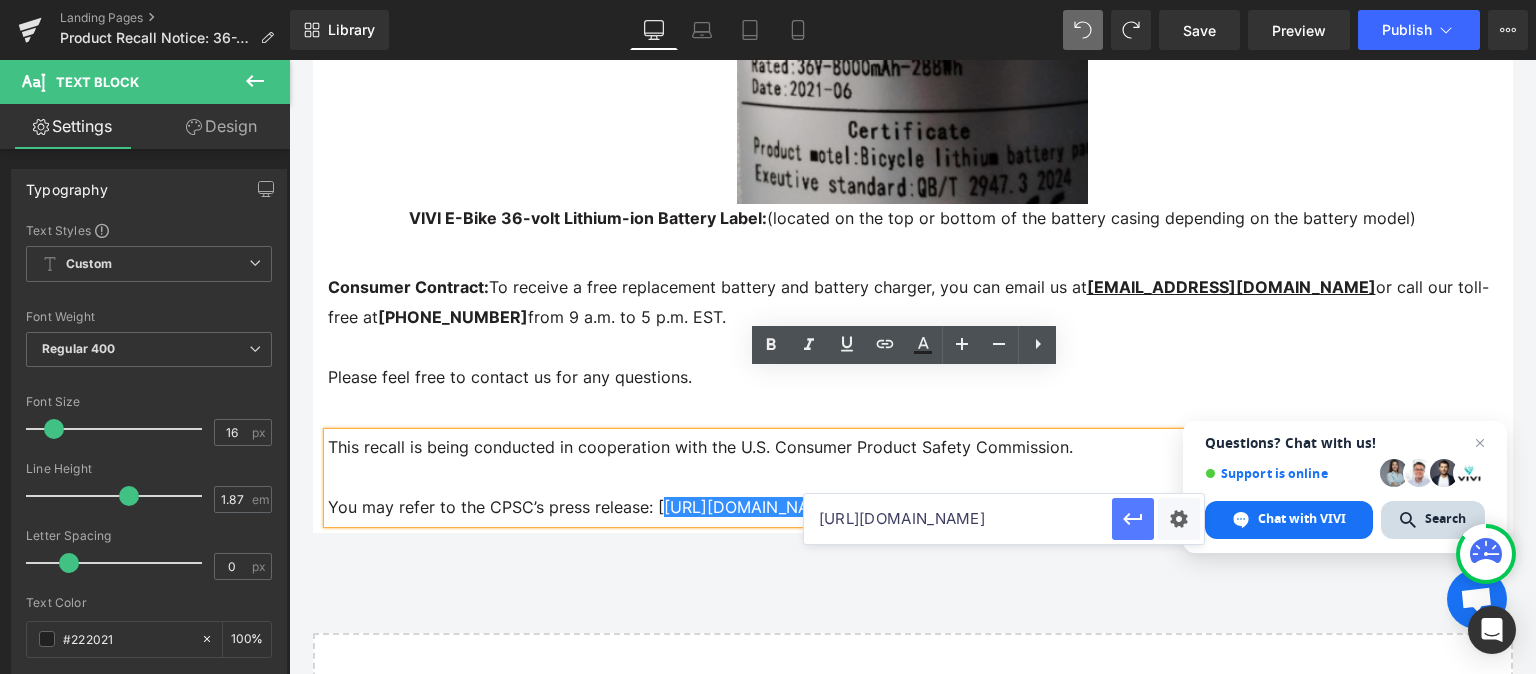 click 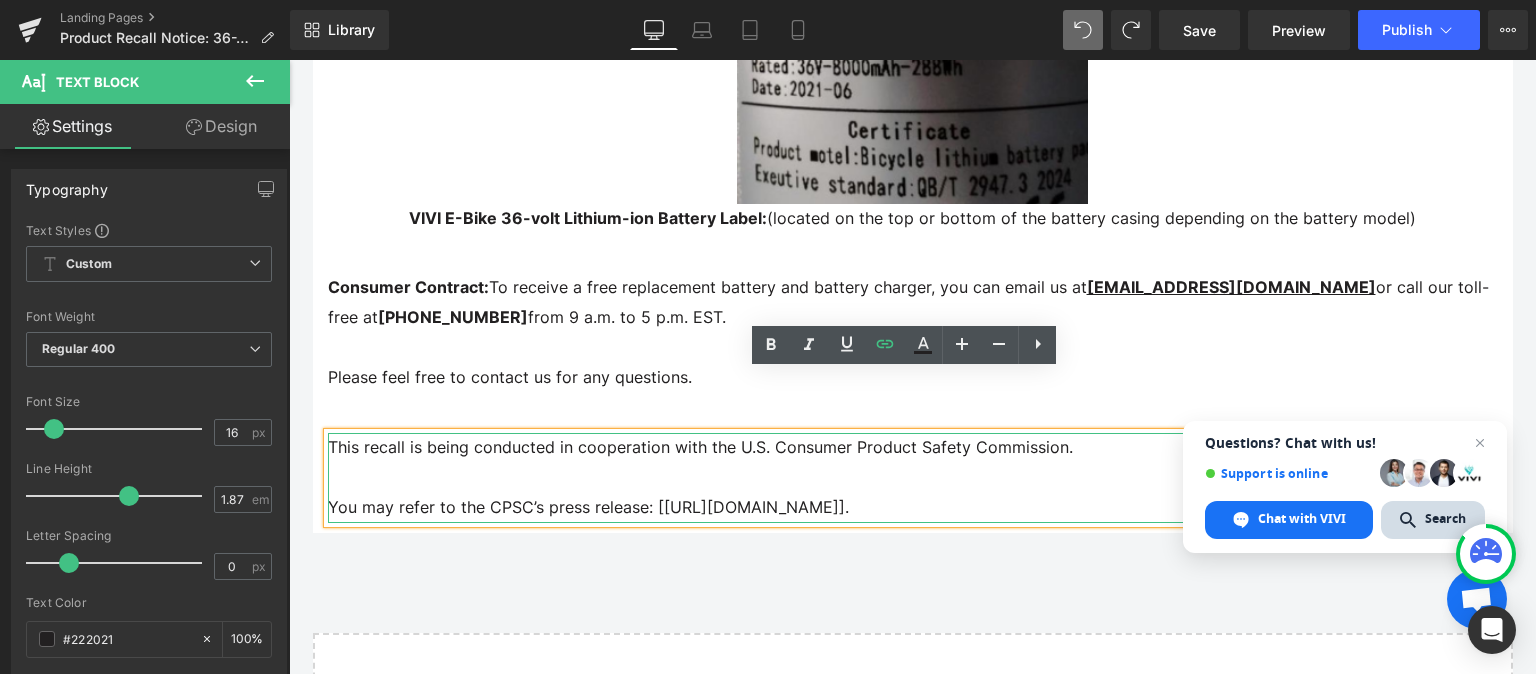 click on "You may refer to the CPSC’s press release: [ [URL][DOMAIN_NAME] ]." at bounding box center [913, 508] 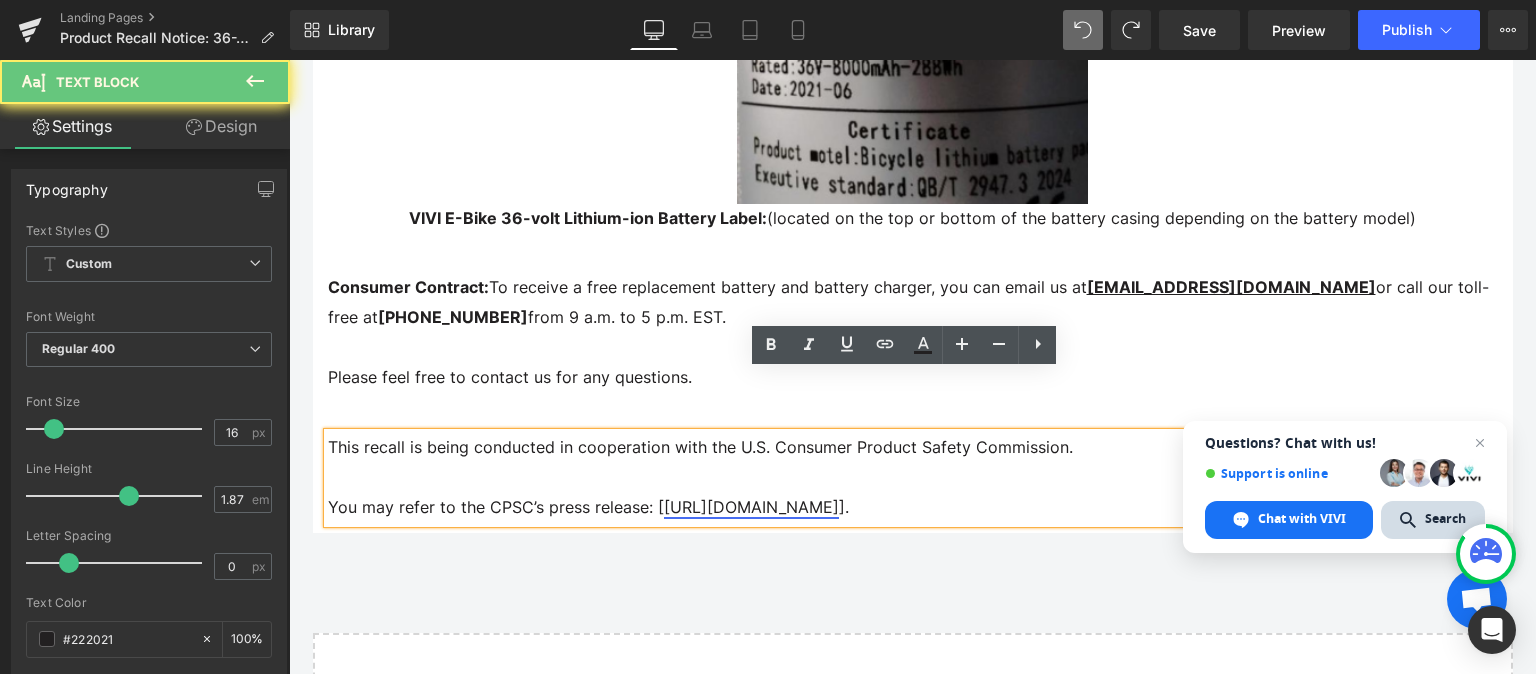 click on "[URL][DOMAIN_NAME]" at bounding box center (751, 507) 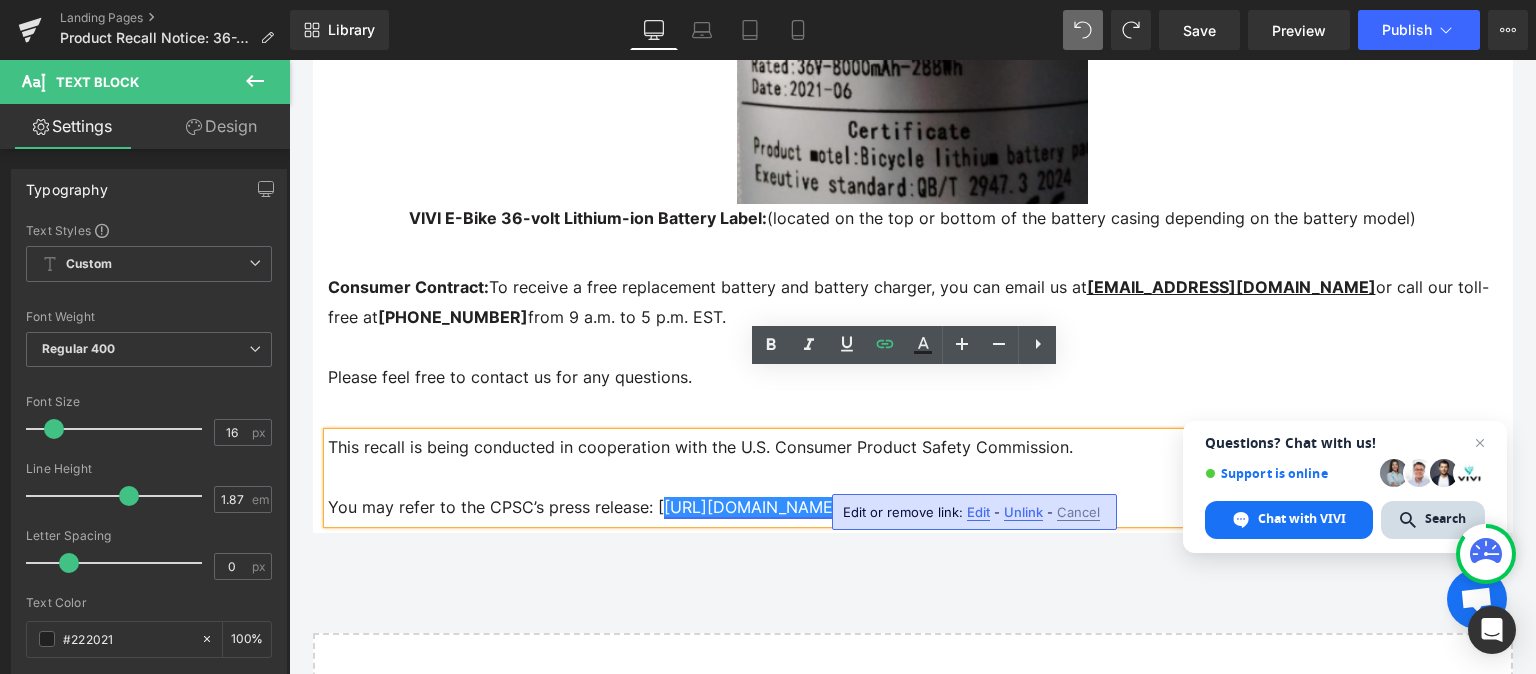 click on "You may refer to the CPSC’s press release: [ [URL][DOMAIN_NAME] ]." at bounding box center [913, 508] 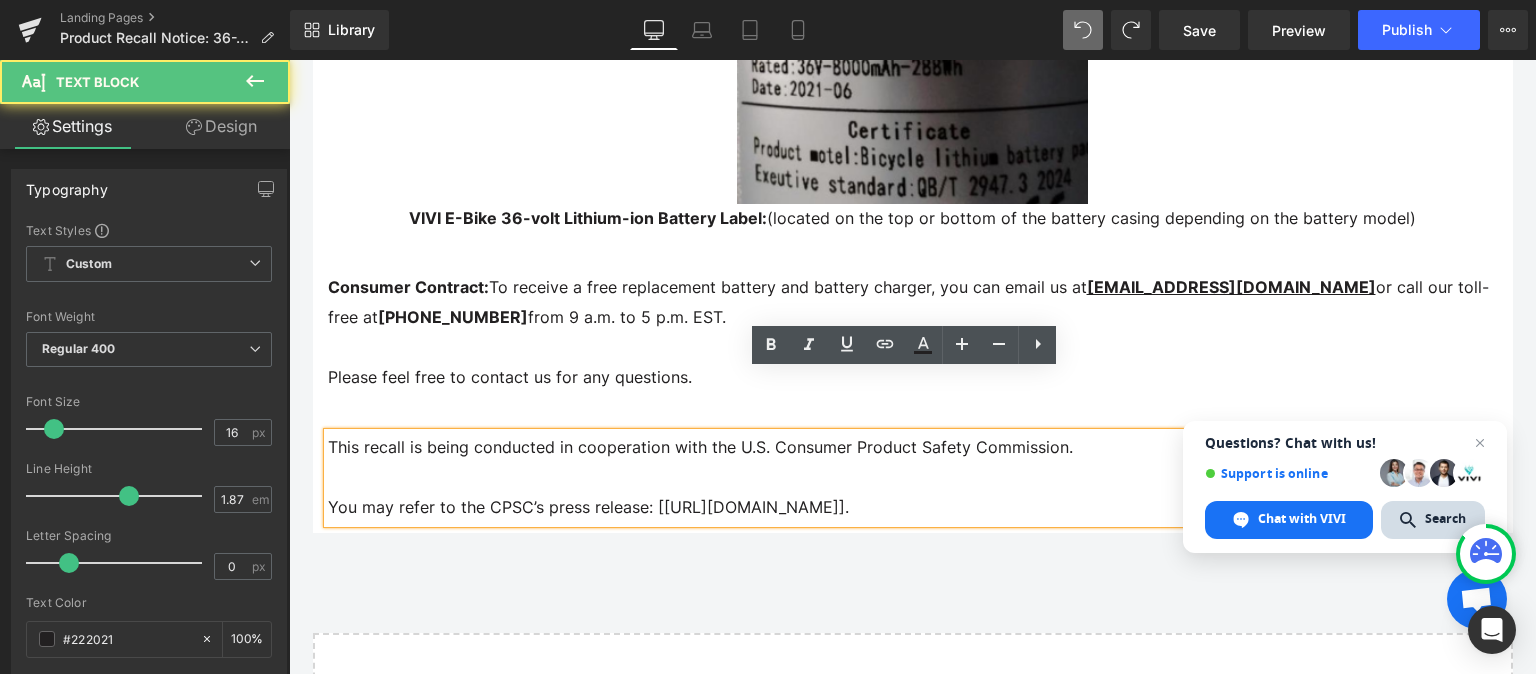 drag, startPoint x: 636, startPoint y: 448, endPoint x: 739, endPoint y: 470, distance: 105.32331 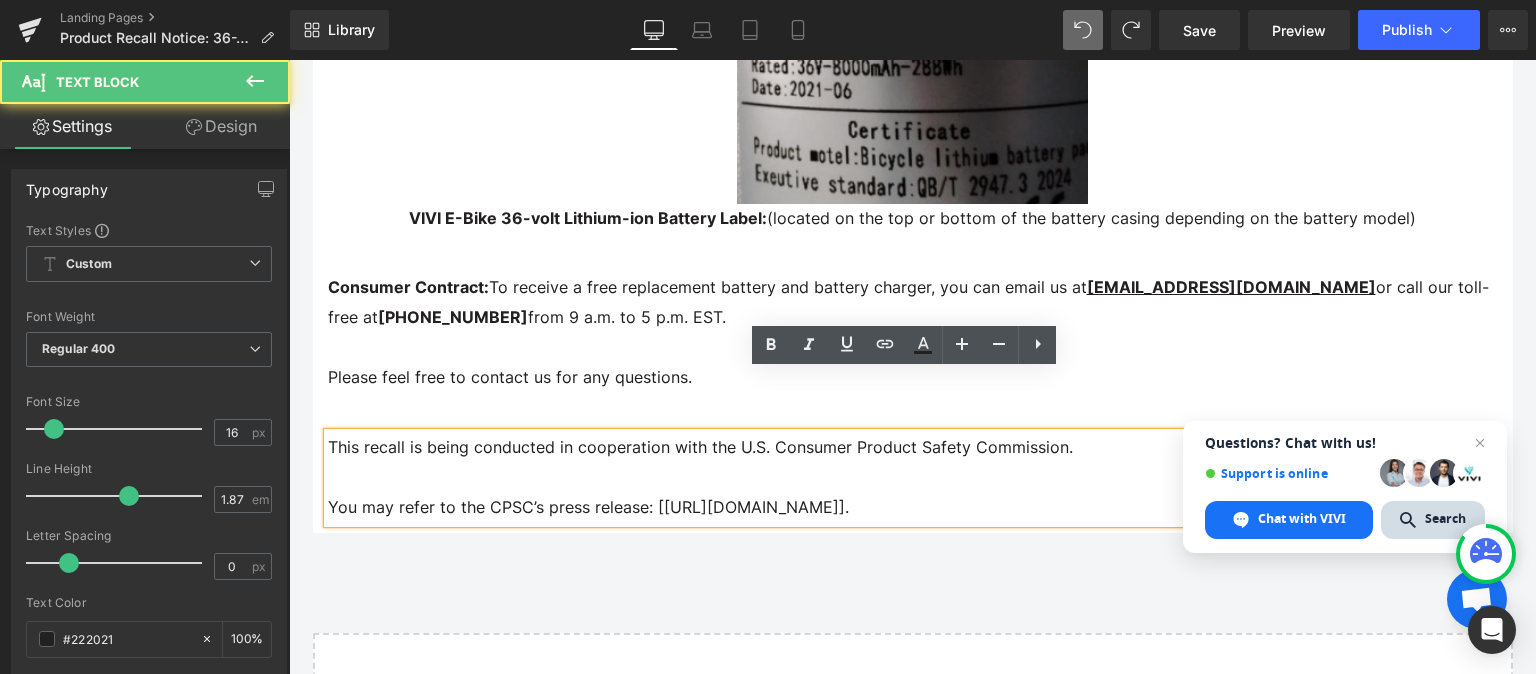 click on "You may refer to the CPSC’s press release: [ [URL][DOMAIN_NAME] ]." at bounding box center [913, 508] 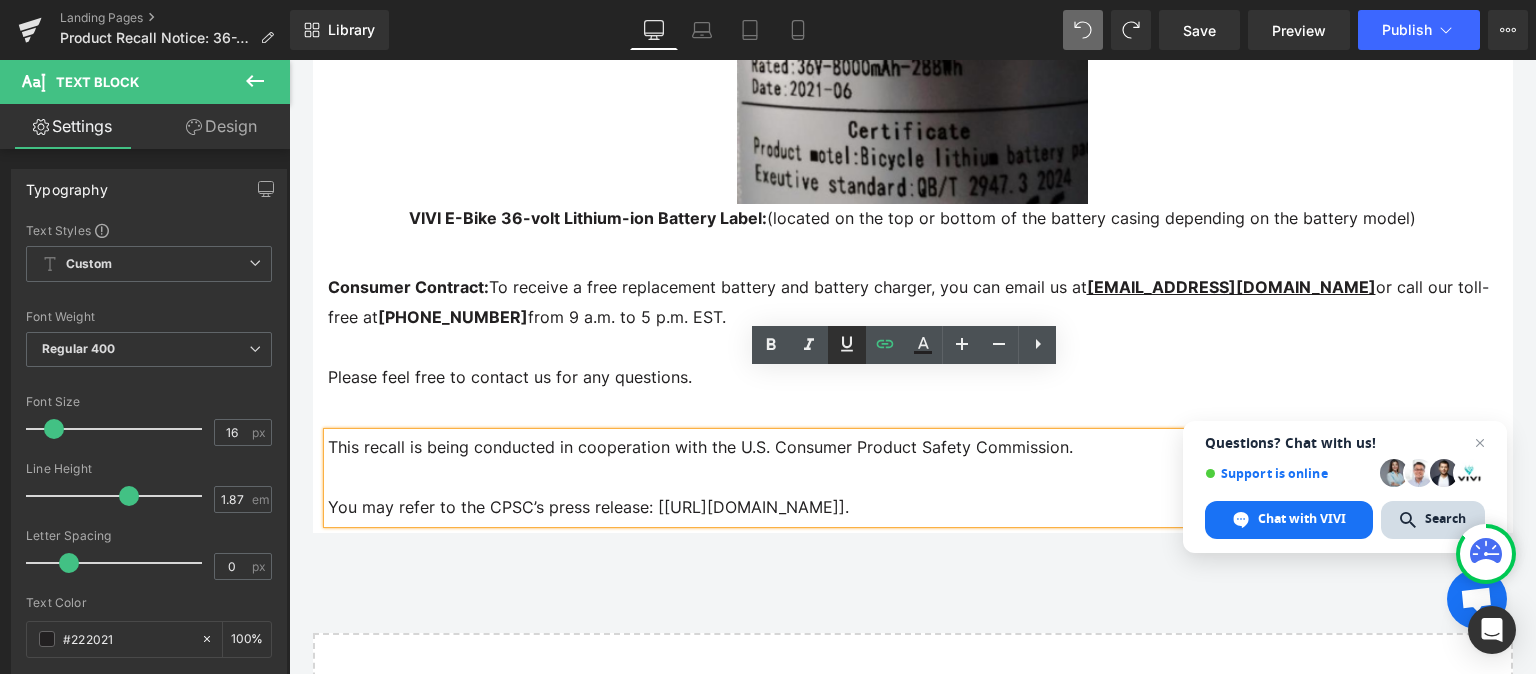 click 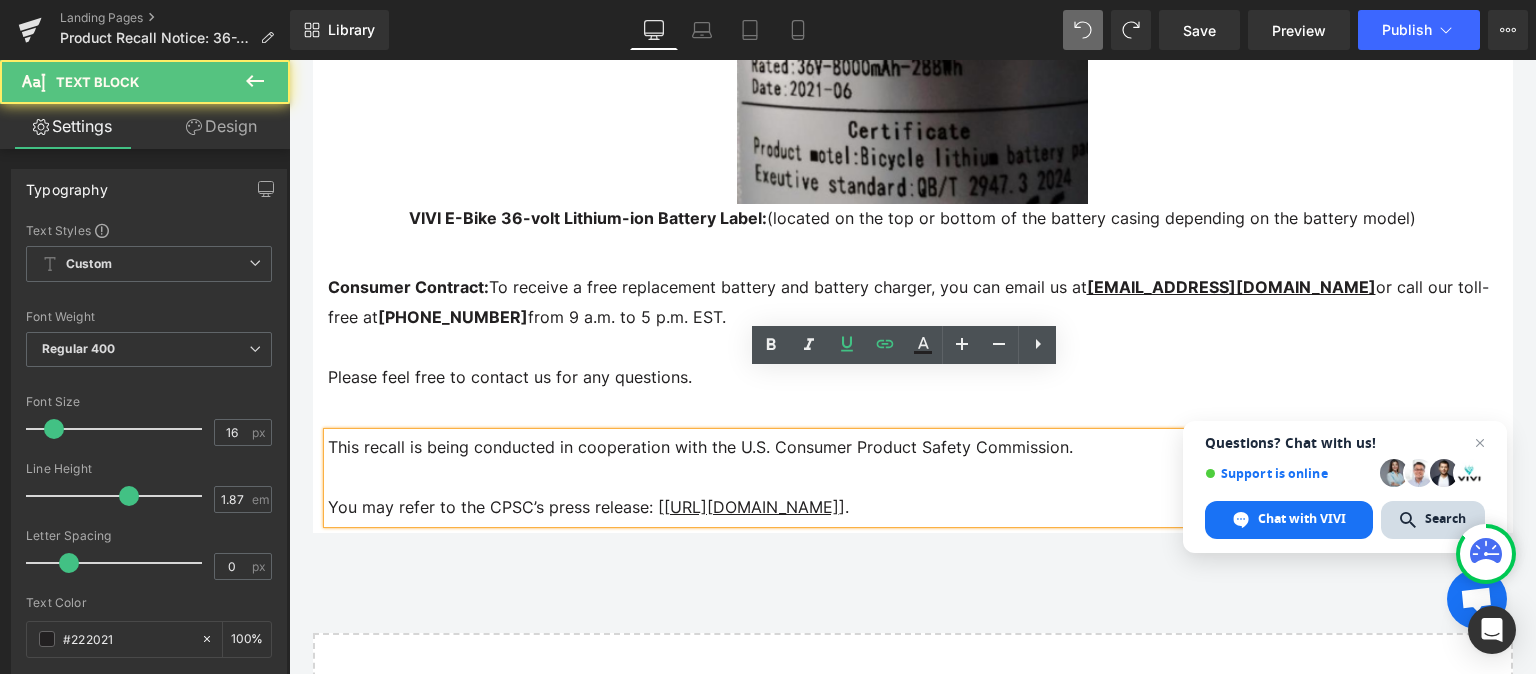 click on "You may refer to the CPSC’s press release: [ [URL][DOMAIN_NAME] ]." at bounding box center [913, 508] 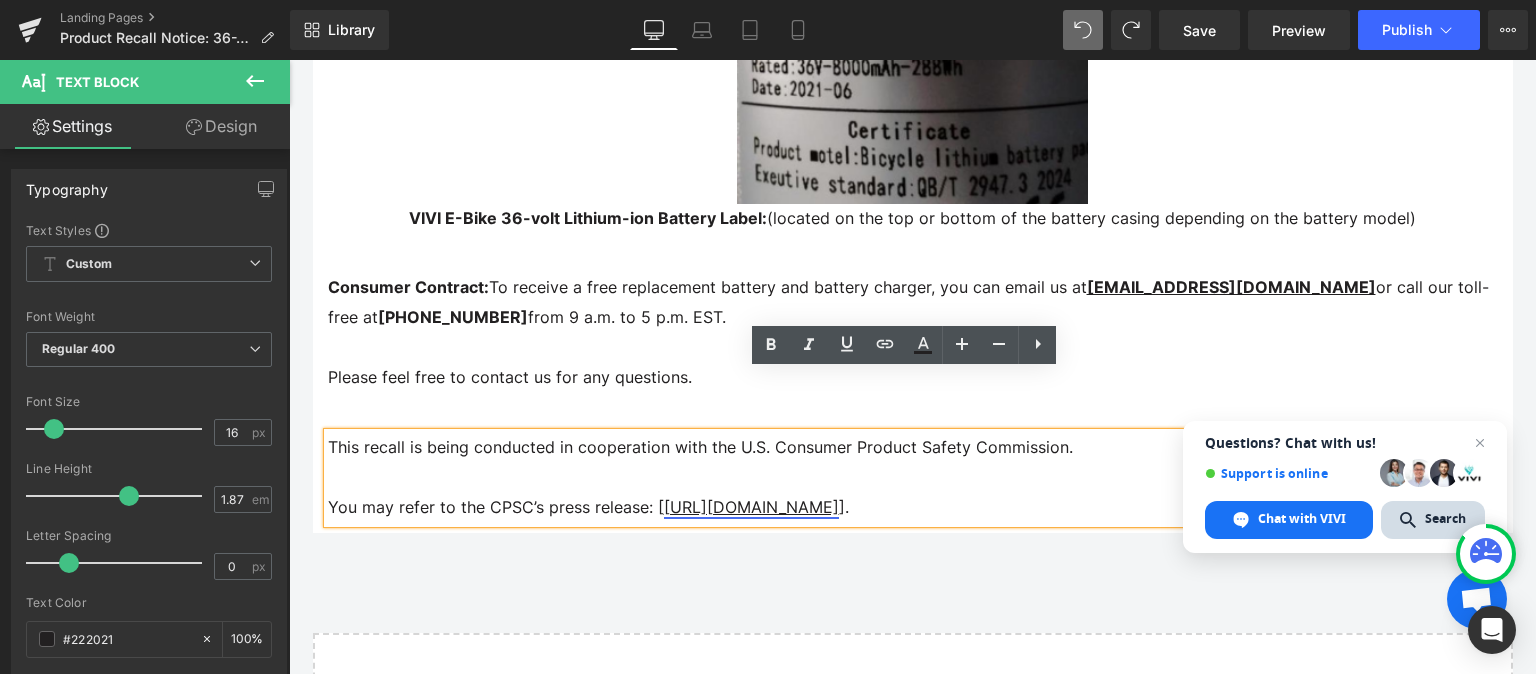 drag, startPoint x: 740, startPoint y: 475, endPoint x: 640, endPoint y: 444, distance: 104.69479 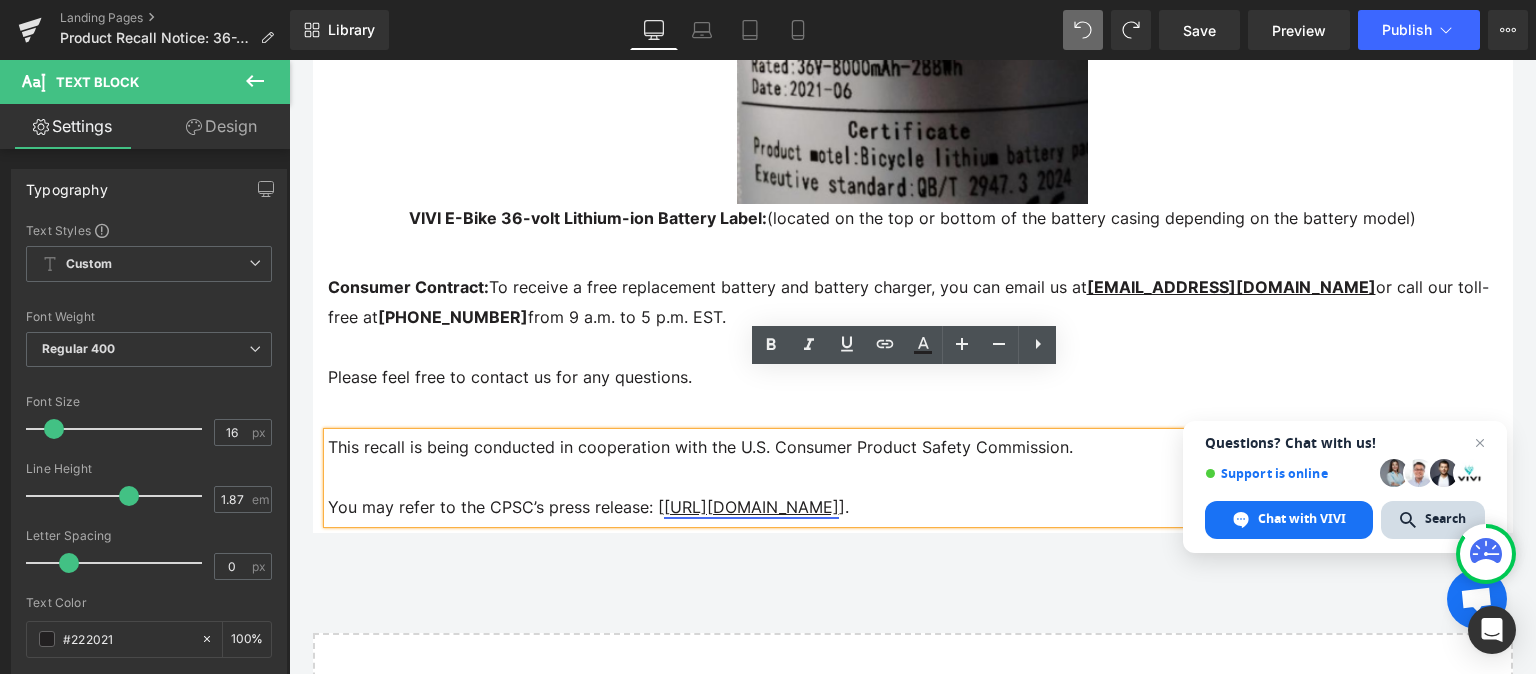 click on "You may refer to the CPSC’s press release: [ [URL][DOMAIN_NAME] ]." at bounding box center [913, 508] 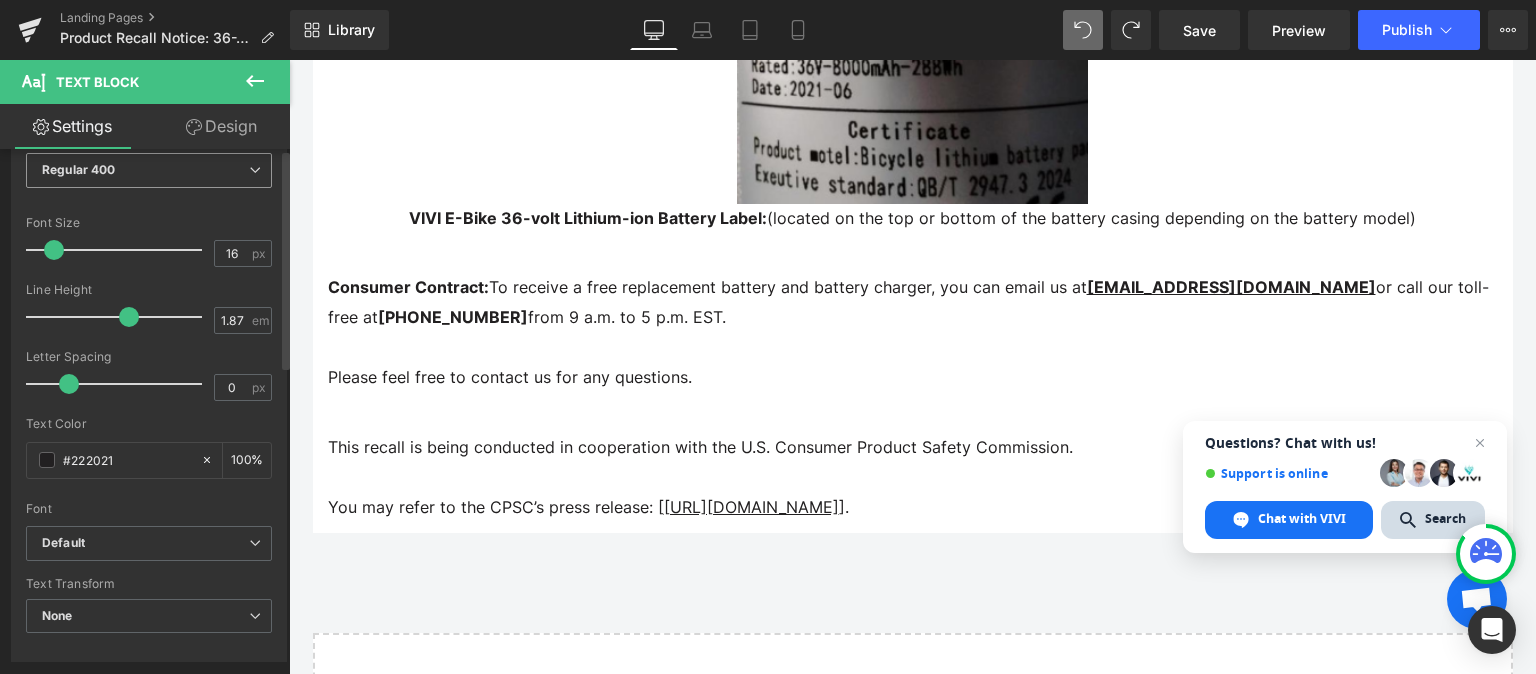 scroll, scrollTop: 0, scrollLeft: 0, axis: both 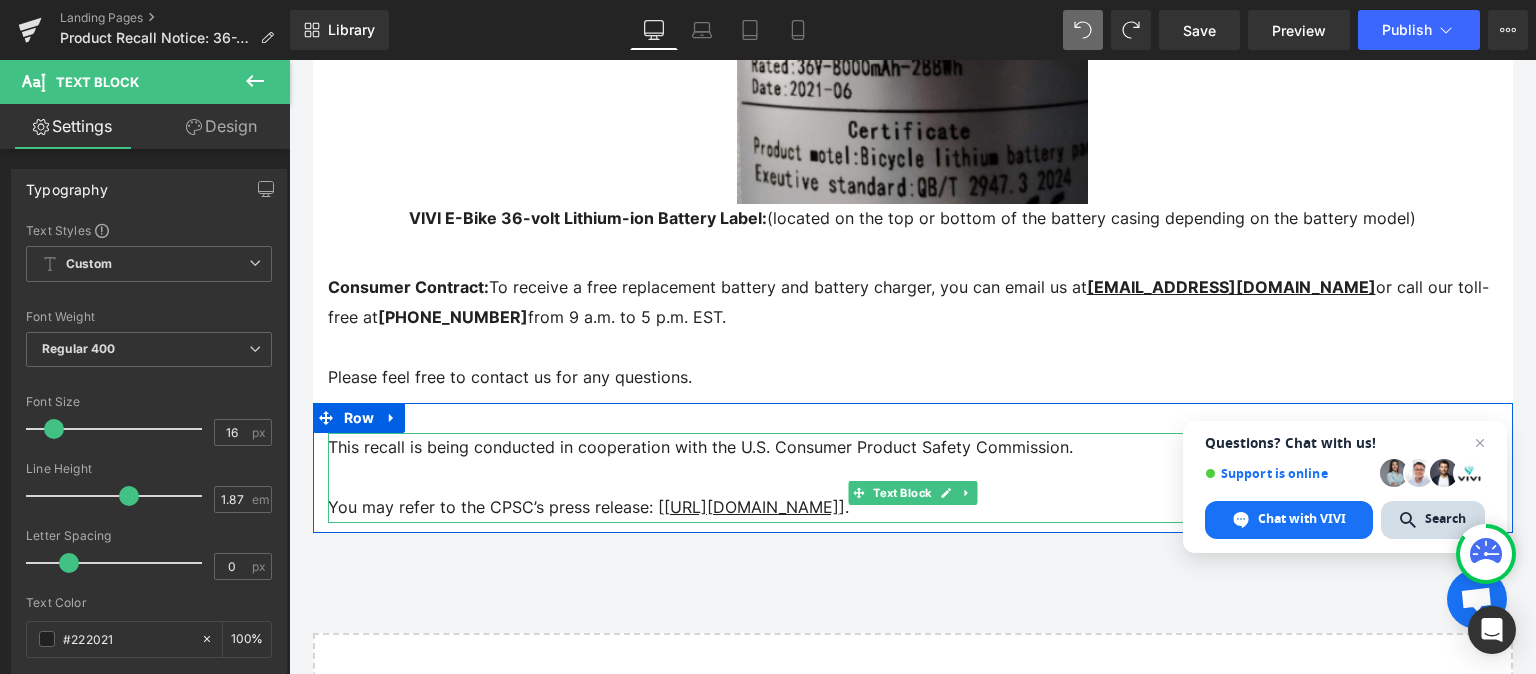 click on "You may refer to the CPSC’s press release: [ [URL][DOMAIN_NAME] ]." at bounding box center [913, 508] 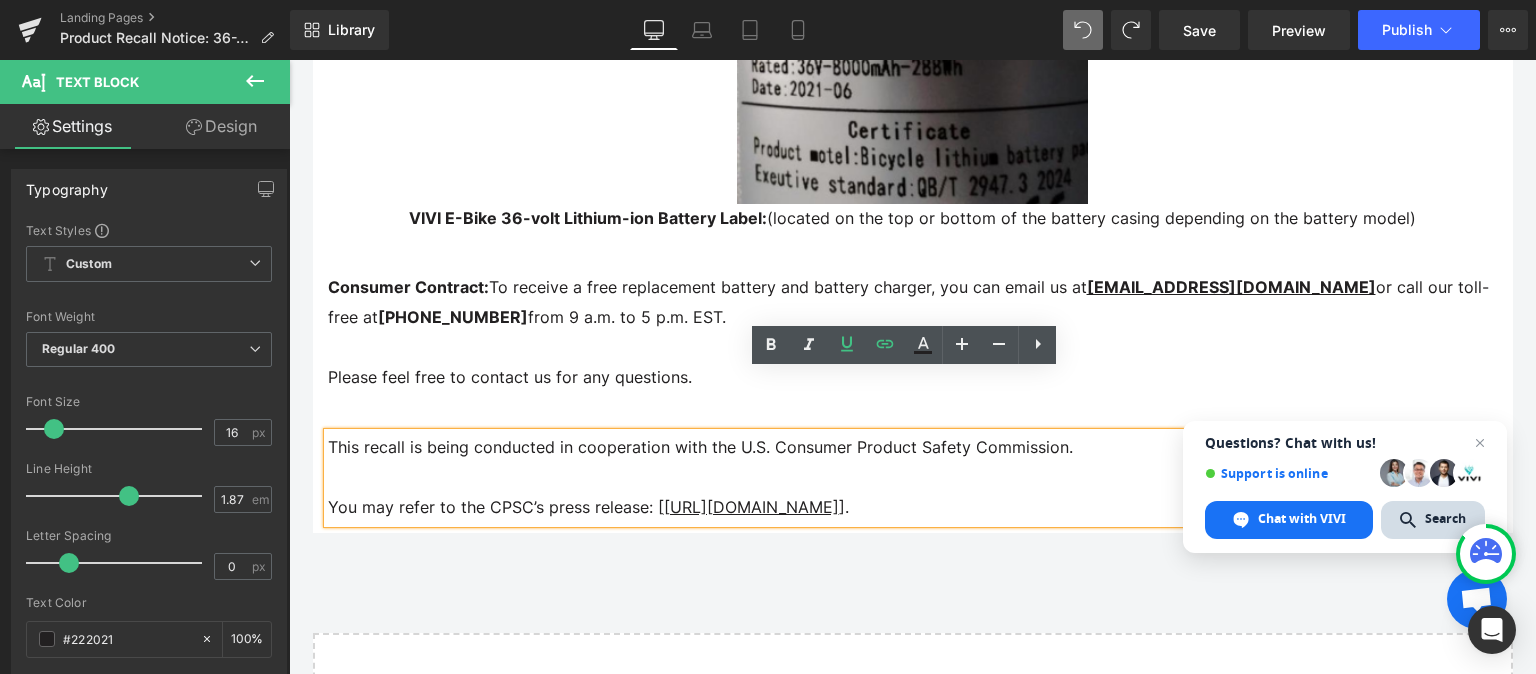 drag, startPoint x: 636, startPoint y: 445, endPoint x: 739, endPoint y: 479, distance: 108.46658 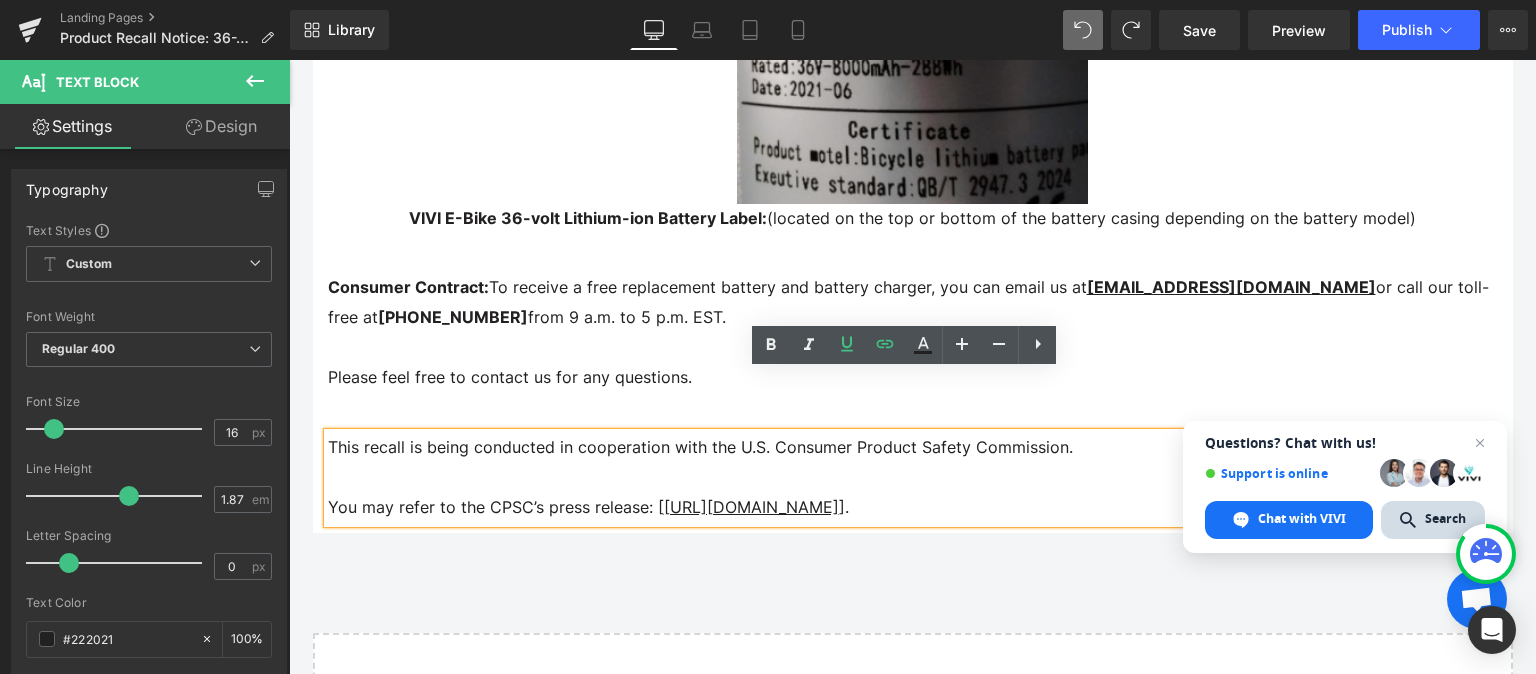 click on "You may refer to the CPSC’s press release: [ [URL][DOMAIN_NAME] ]." at bounding box center [913, 508] 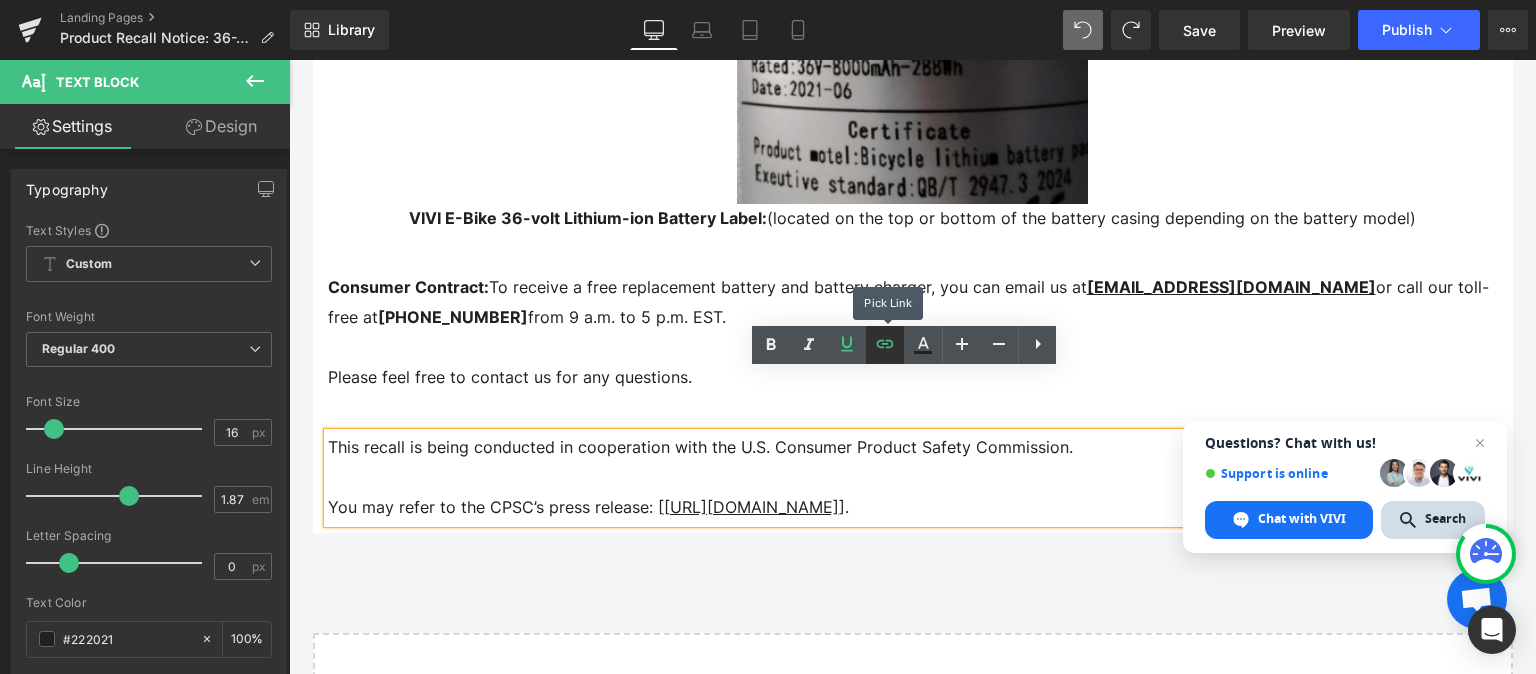 click 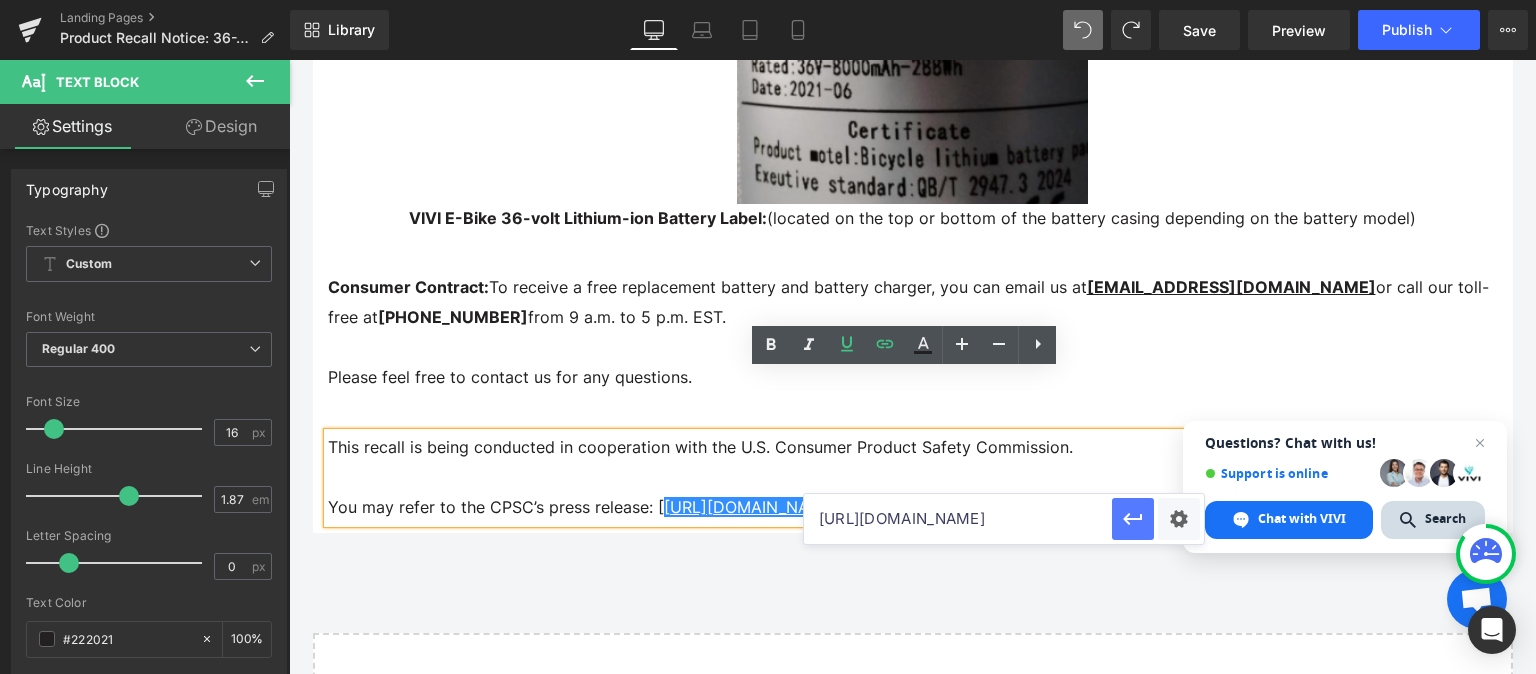 click 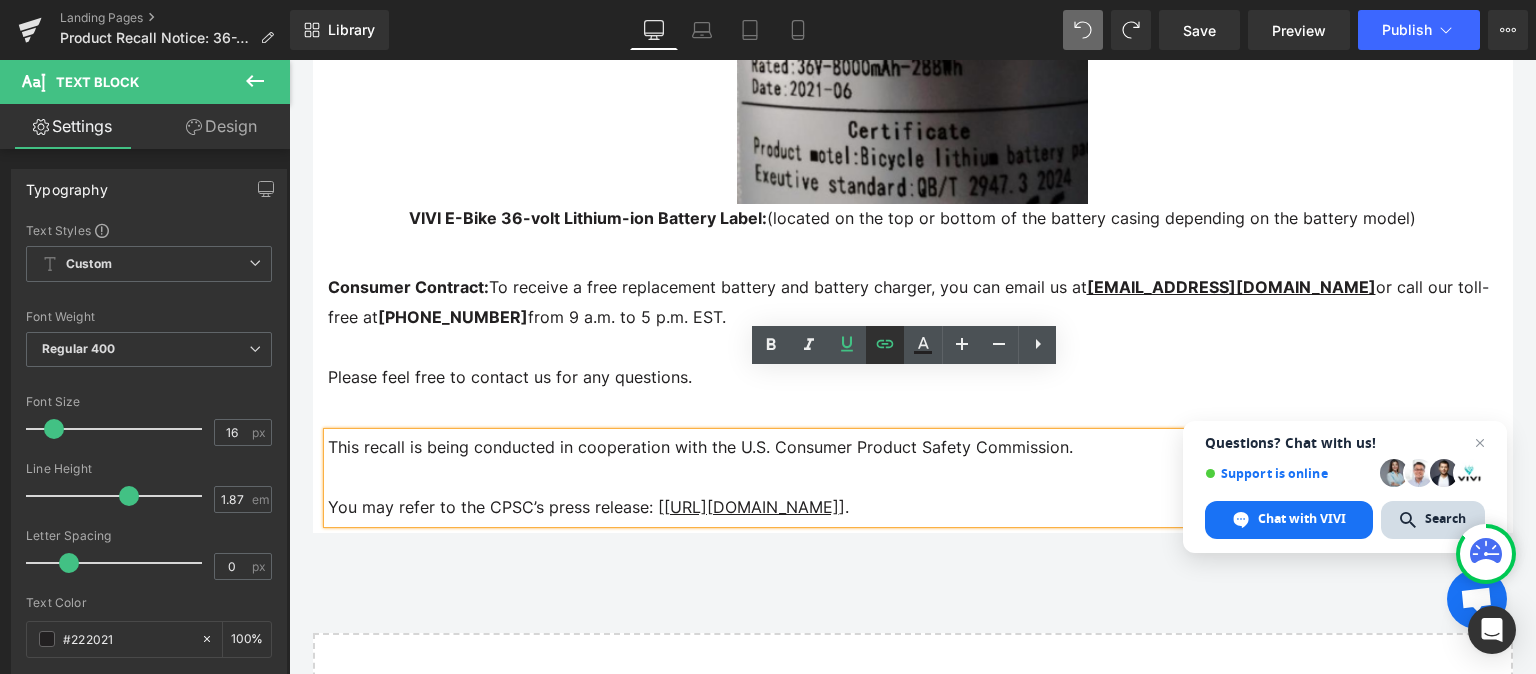 click 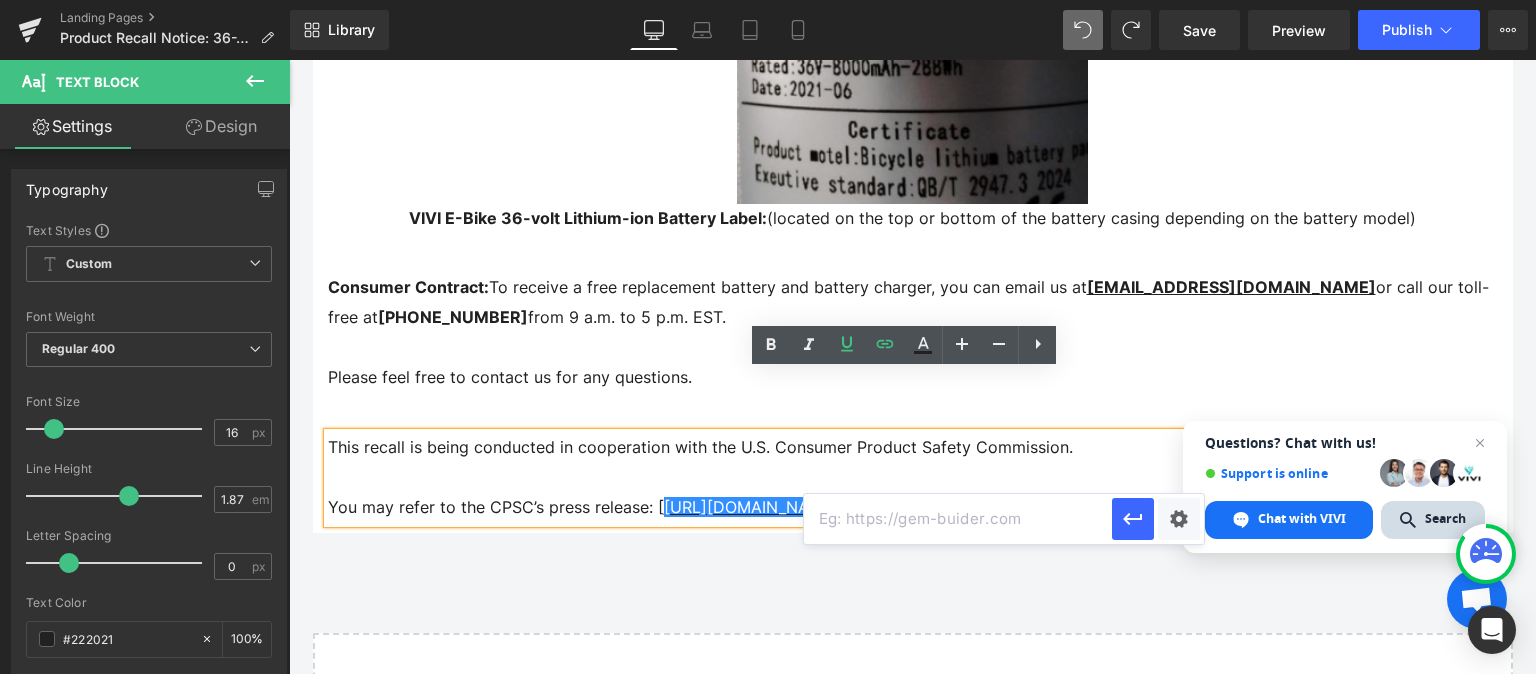 click at bounding box center [958, 519] 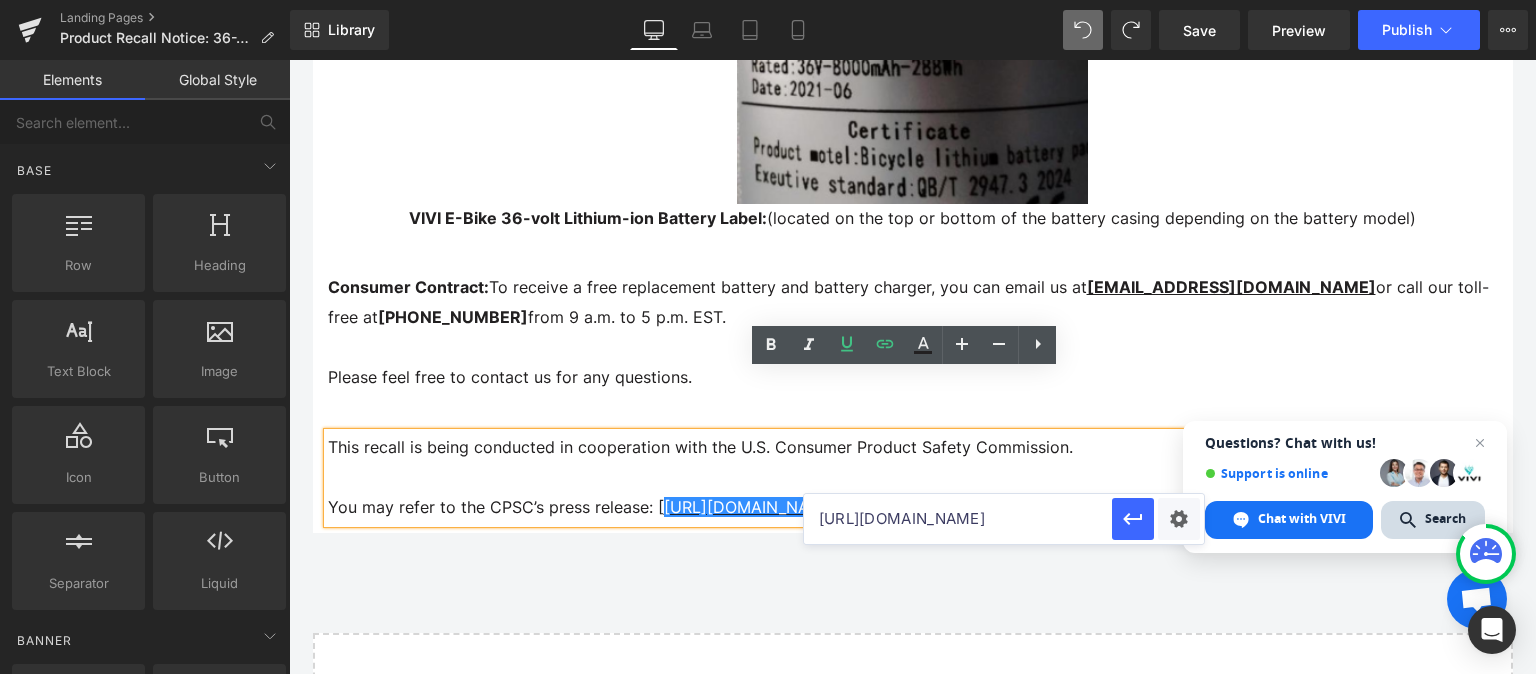 scroll, scrollTop: 0, scrollLeft: 0, axis: both 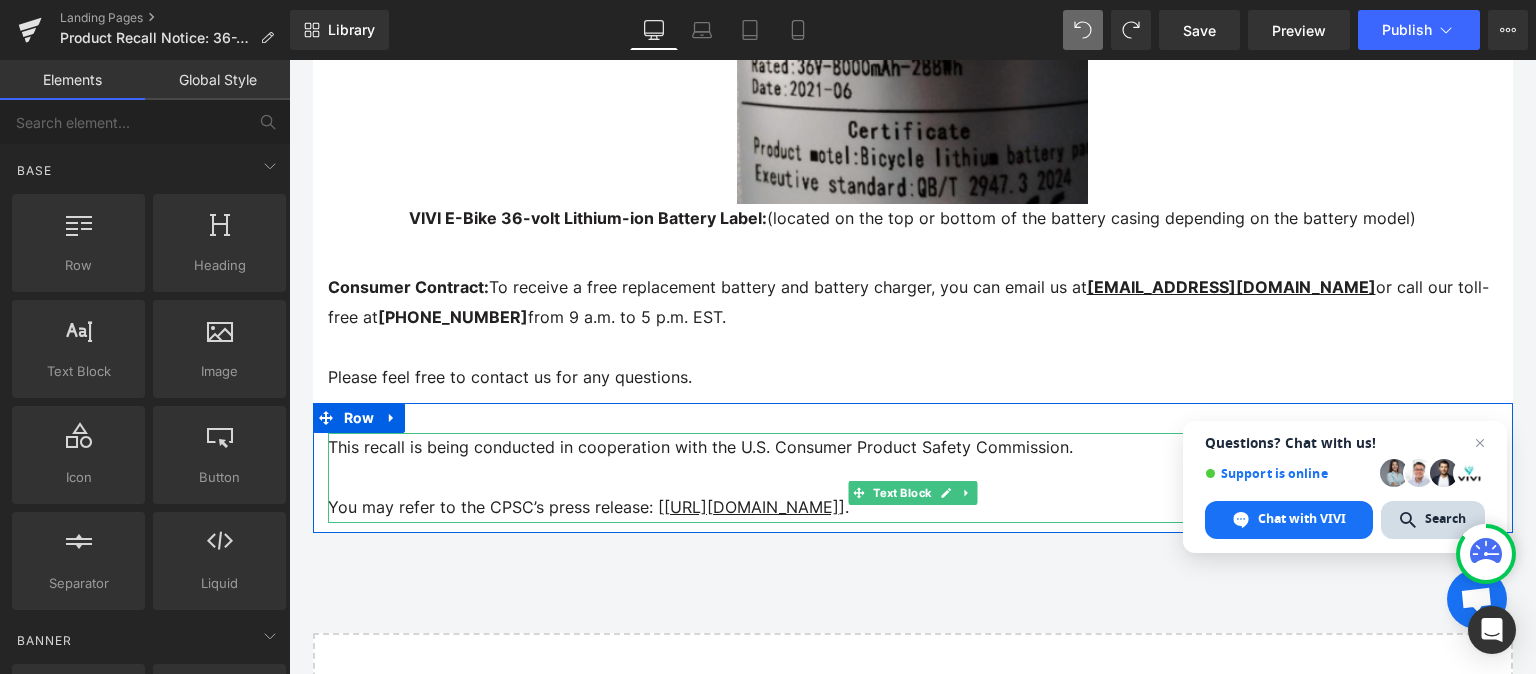 click on "[URL][DOMAIN_NAME]" at bounding box center [751, 507] 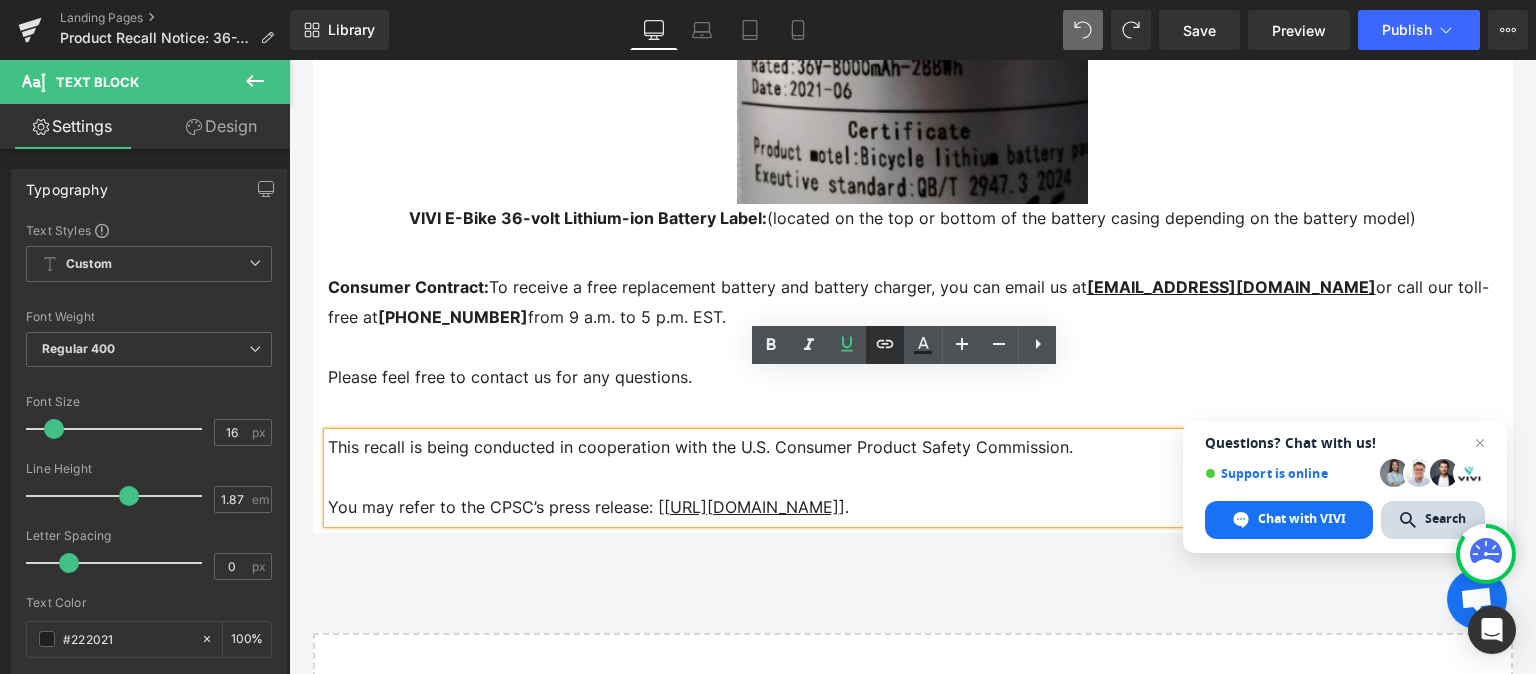 click 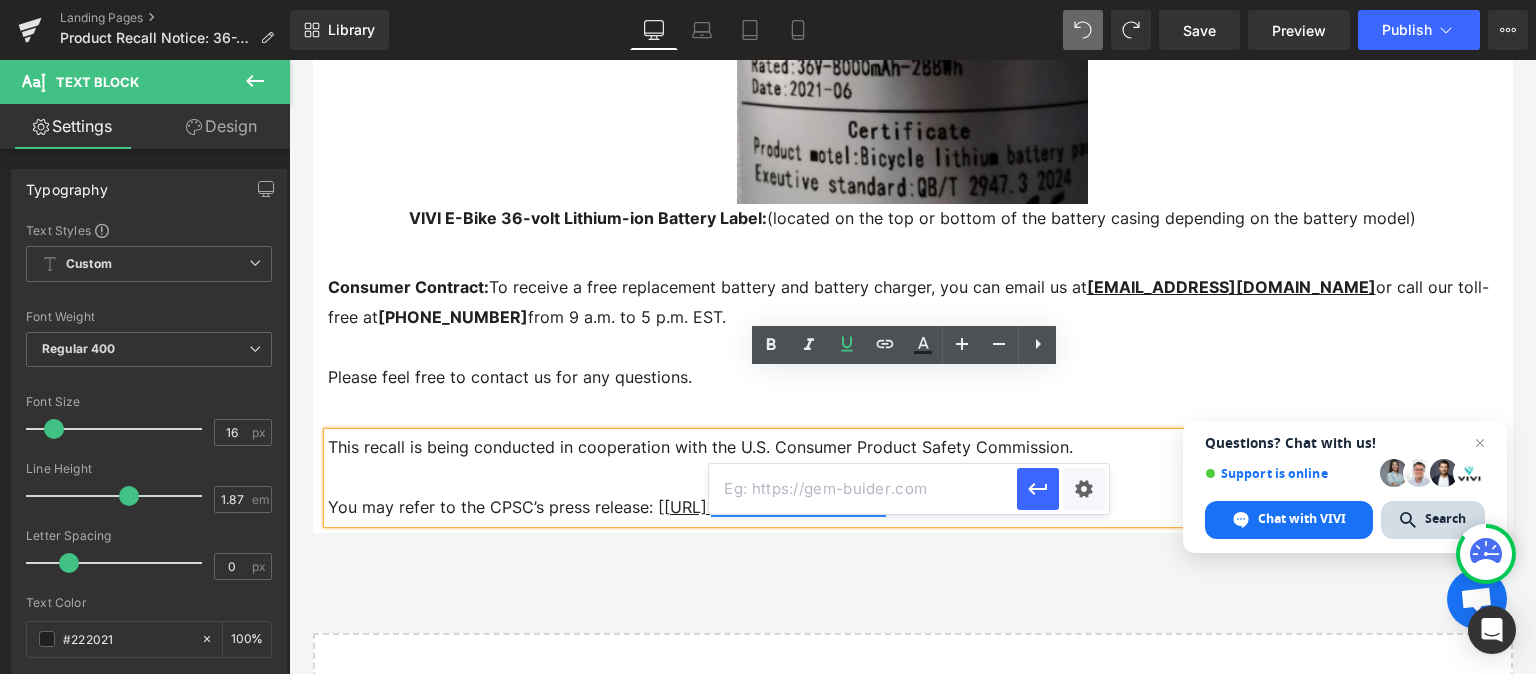 click on "PRODUCT RECALL NOTICE
Heading
Row         [GEOGRAPHIC_DATA] ONLY Heading         Row
36-Volt Lithium-Ion Batteries used with VIVI E-bikes
Heading
Hero Banner         Row         VIVI is conducting a voluntary recall in cooperation with the U.S. Consumer Product Safety Commission of certain 36-volt lithium-ion rechargeable batteries included with specific VIVI E-Bike models.   Text Block         Row         Recall Summary Heading         Row         Product:  36-volt lithium-ion batteries used with VIVI E-bikes. [PERSON_NAME]:  The recalled lithium-ion batteries can overheat, posing fire and burn hazards. Remedy:  Replace. Text Block         Row         Consumers should immediately  STOP  using the recalled lithium-ion batteries. Text Block         Row         IMPORTANT: Two Steps to Receive a Replacement Battery a confirmation" at bounding box center [912, -2276] 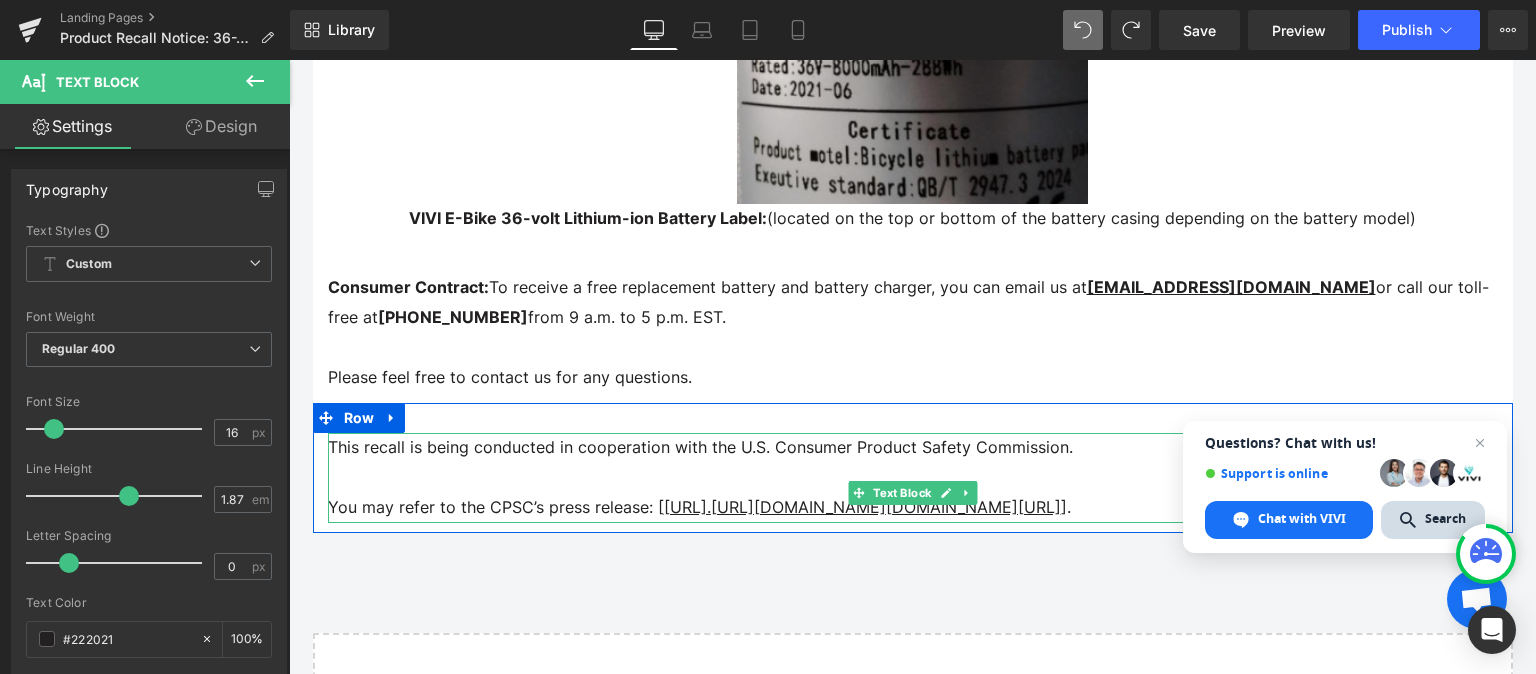 drag, startPoint x: 635, startPoint y: 446, endPoint x: 925, endPoint y: 482, distance: 292.22595 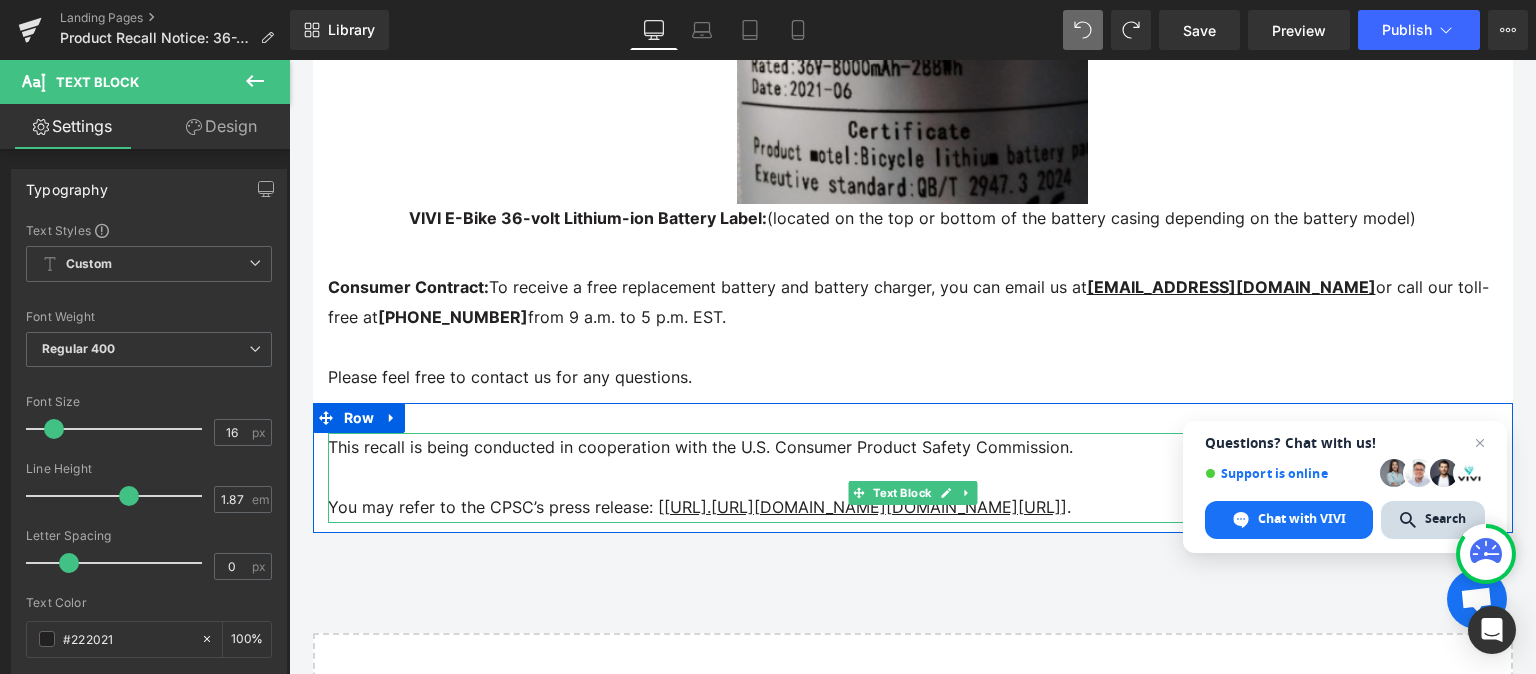 click on "You may refer to the CPSC’s press release: [ [URL]. [URL][DOMAIN_NAME] [DOMAIN_NAME][URL] ]." at bounding box center [913, 508] 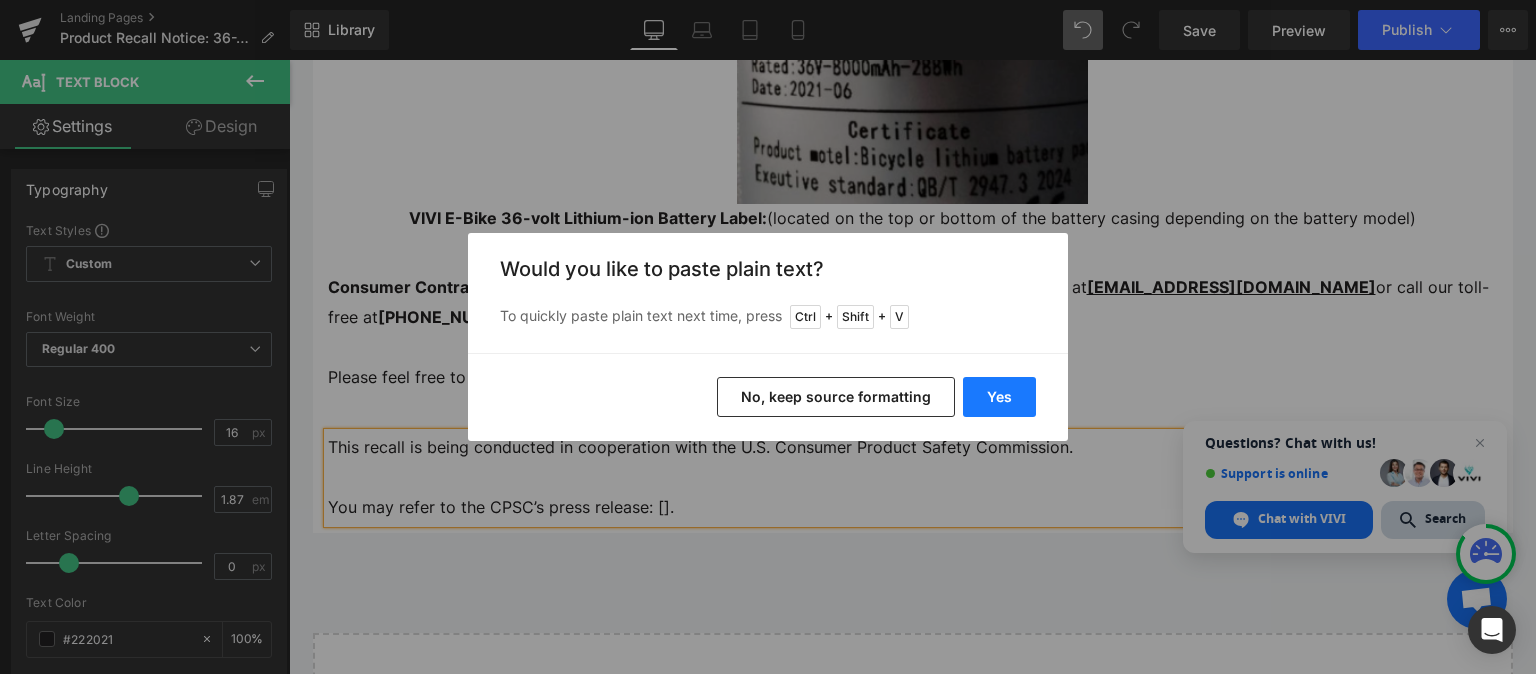 click on "Yes" at bounding box center [999, 397] 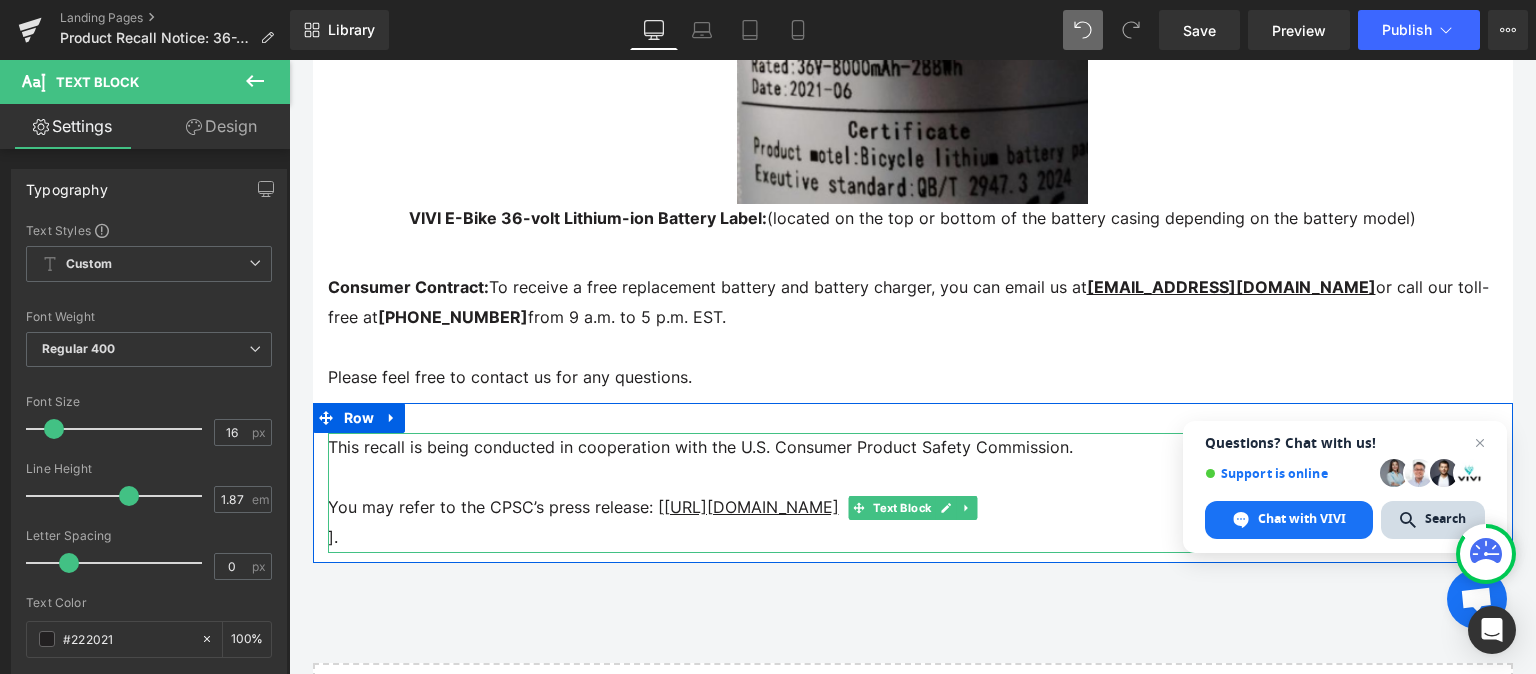 drag, startPoint x: 637, startPoint y: 445, endPoint x: 739, endPoint y: 471, distance: 105.26158 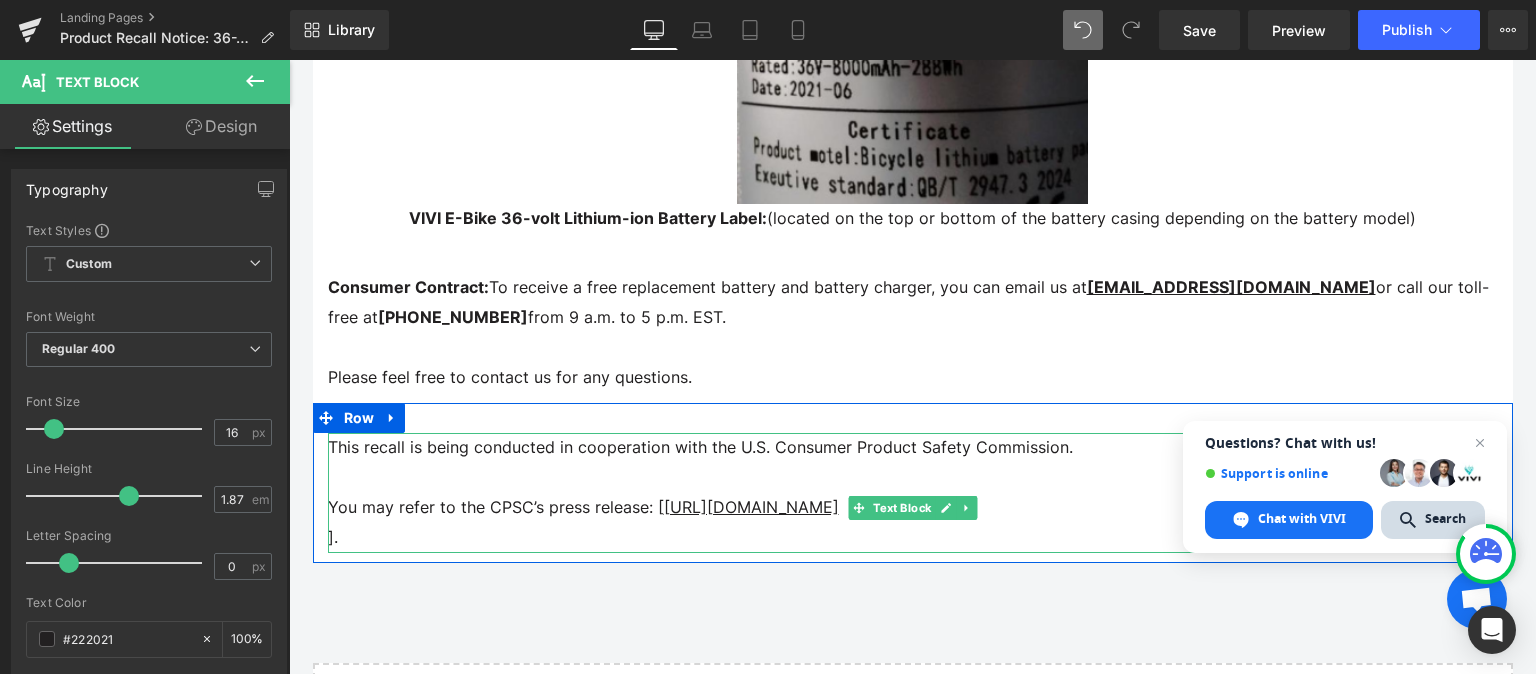 click on "[URL][DOMAIN_NAME]" at bounding box center (751, 507) 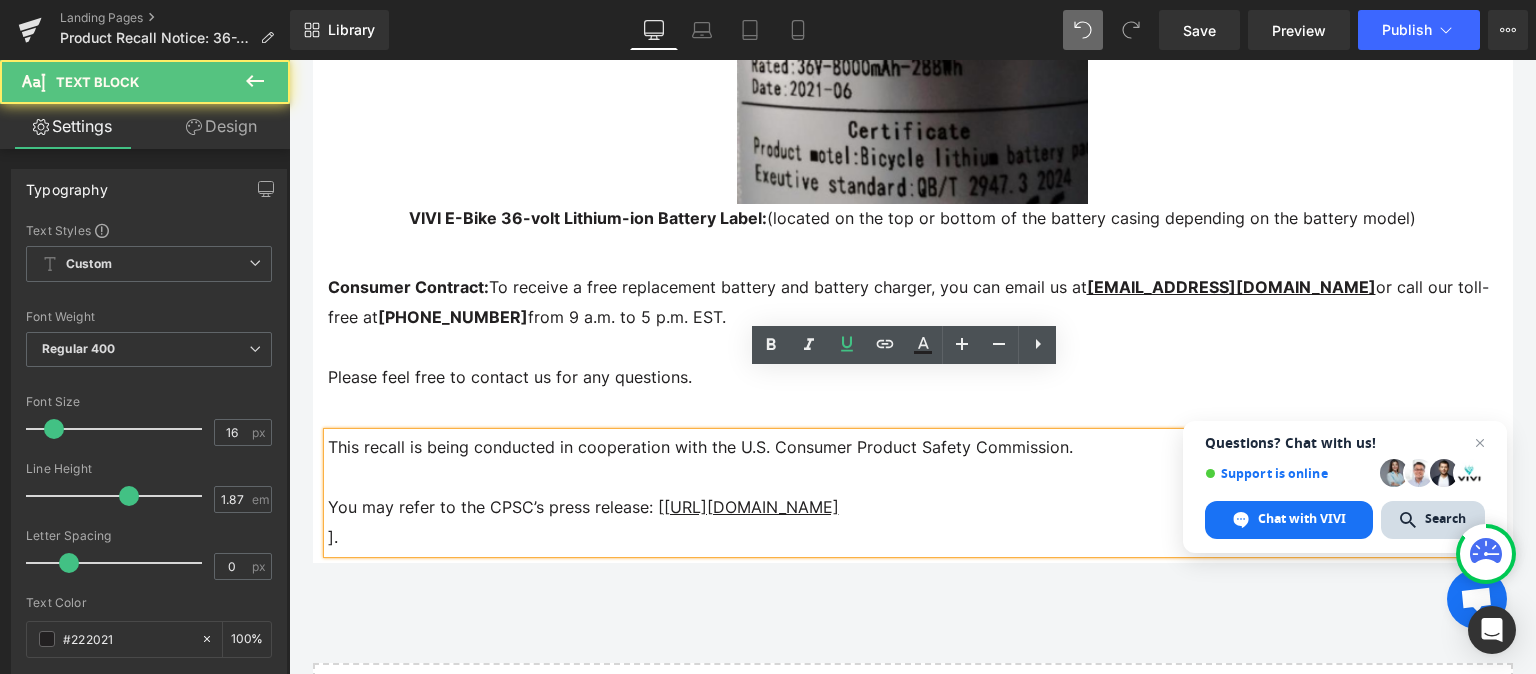 click on "]." at bounding box center (333, 537) 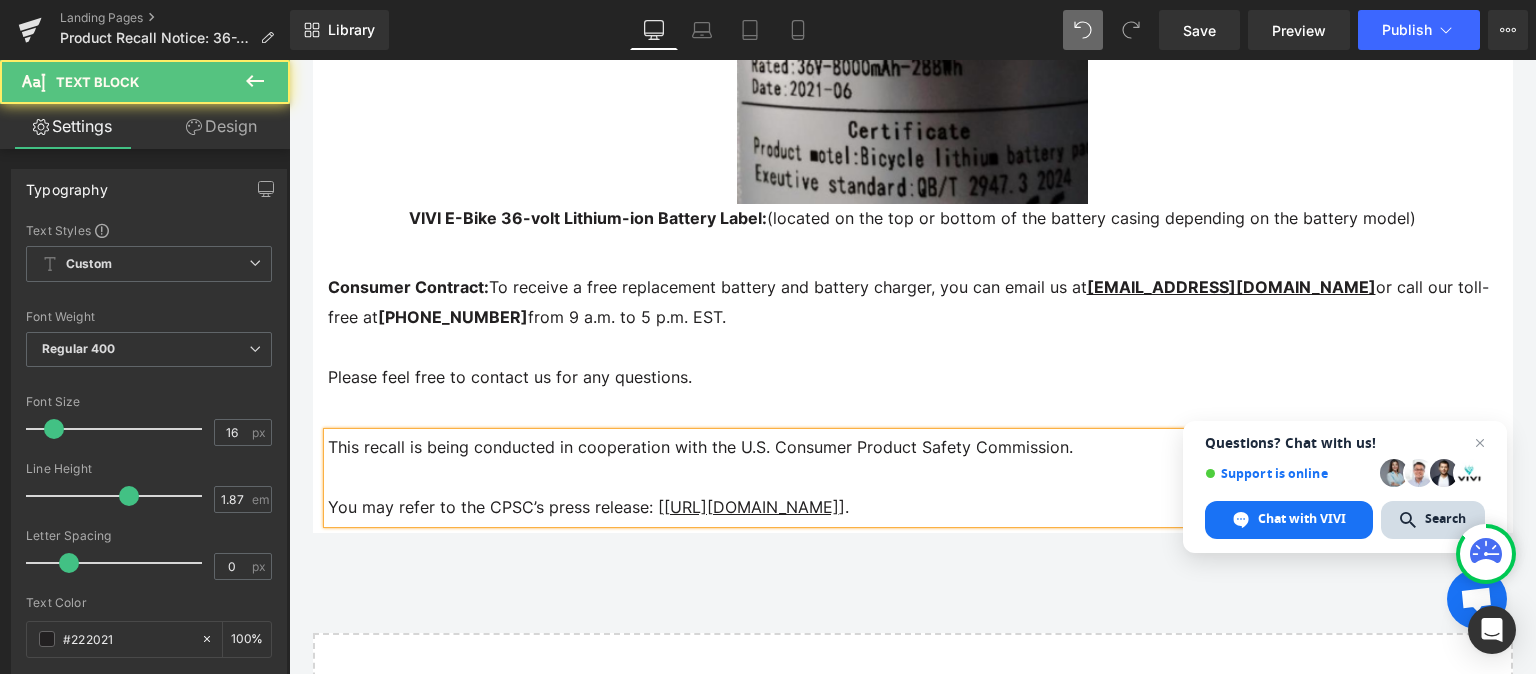 drag, startPoint x: 636, startPoint y: 445, endPoint x: 740, endPoint y: 469, distance: 106.733315 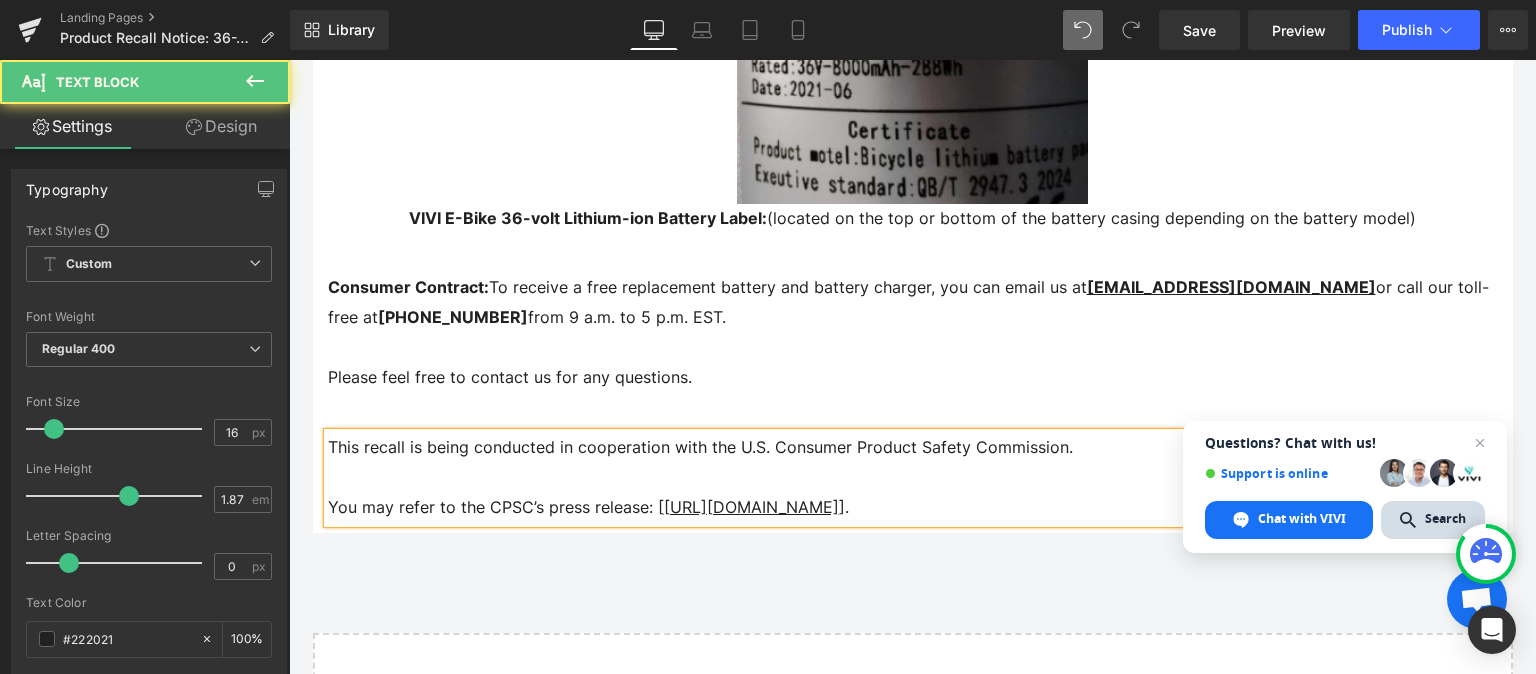 click on "You may refer to the CPSC’s press release: [ [URL][DOMAIN_NAME] ]." at bounding box center (913, 508) 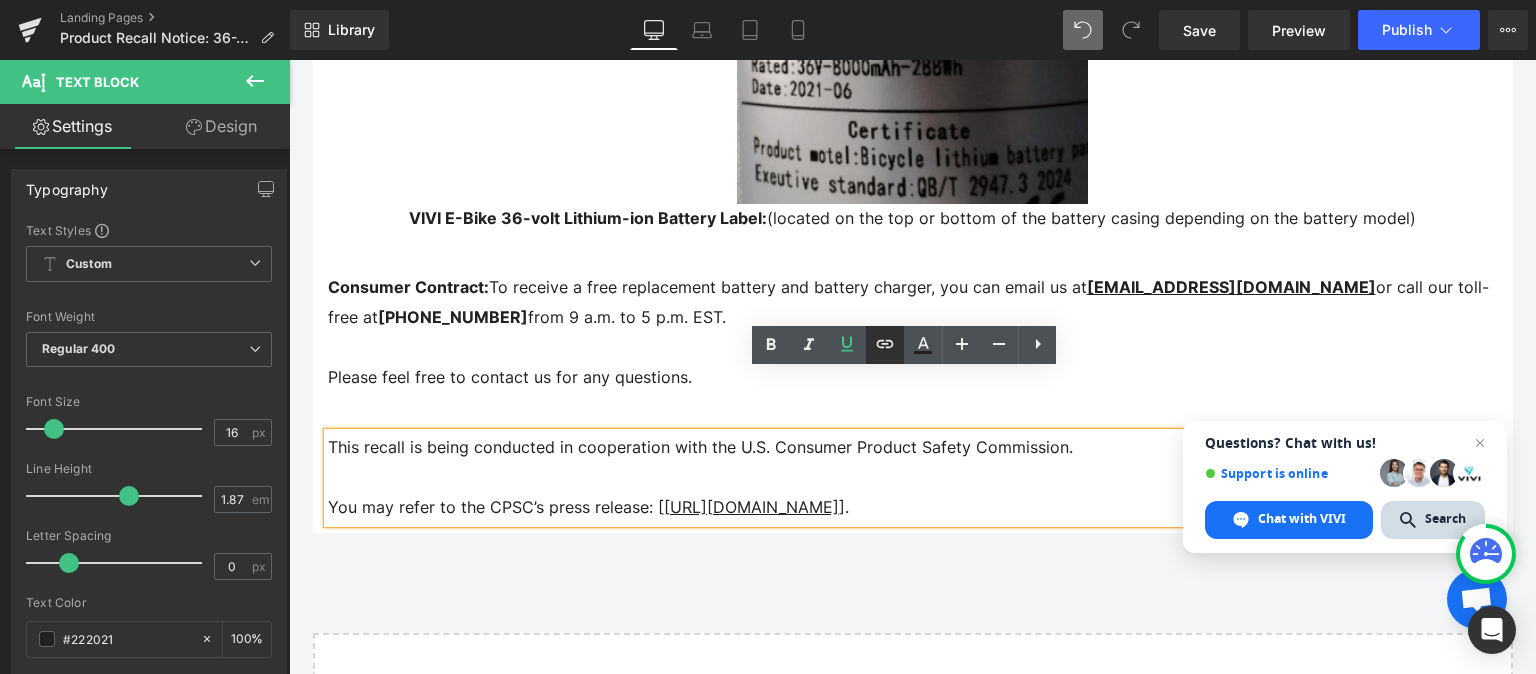 click 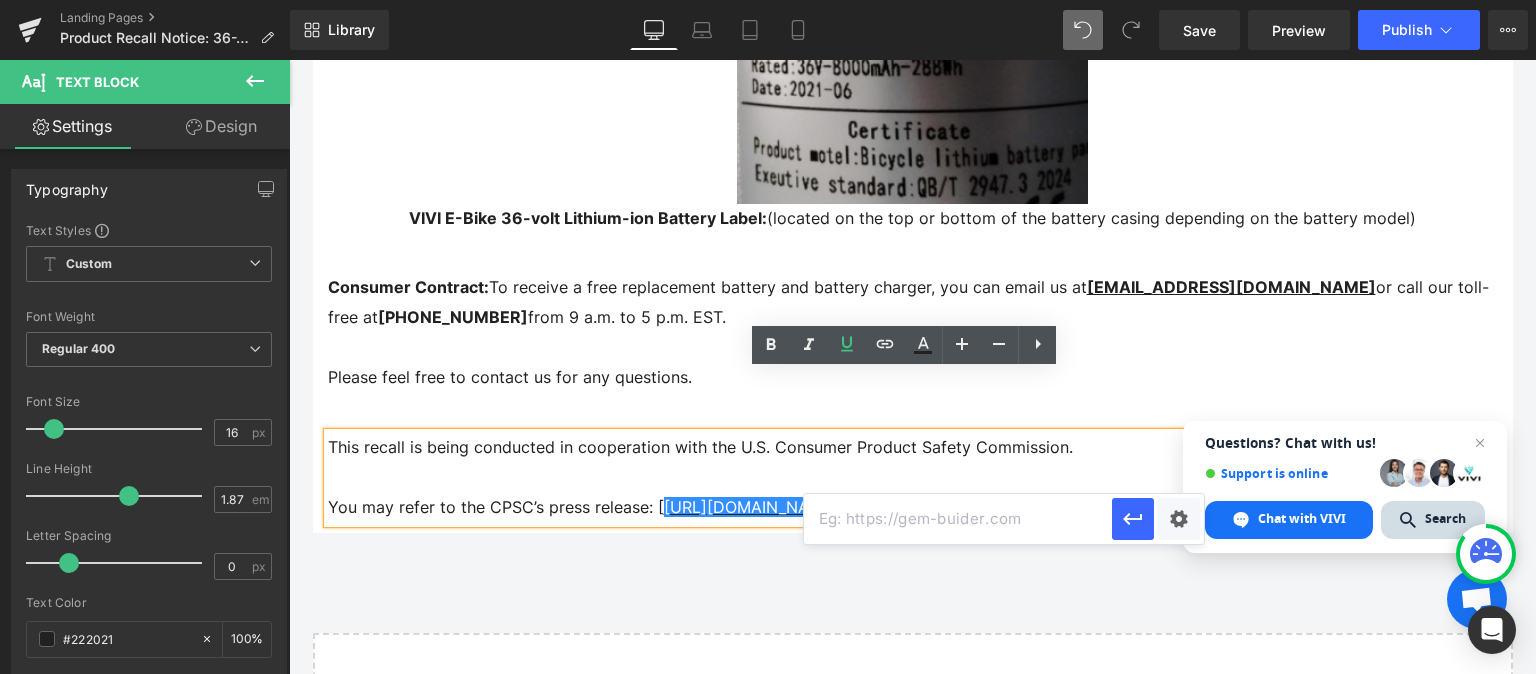 click at bounding box center [958, 519] 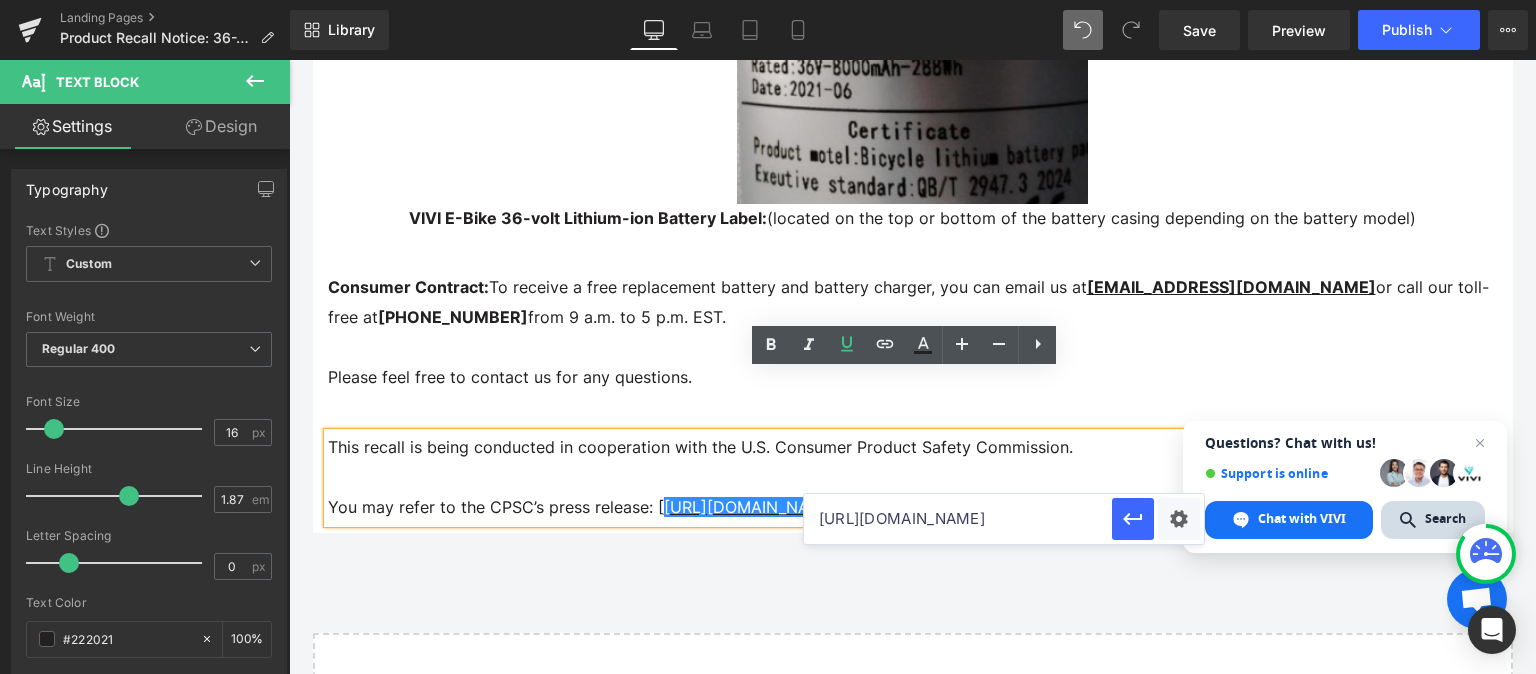 scroll, scrollTop: 0, scrollLeft: 1080, axis: horizontal 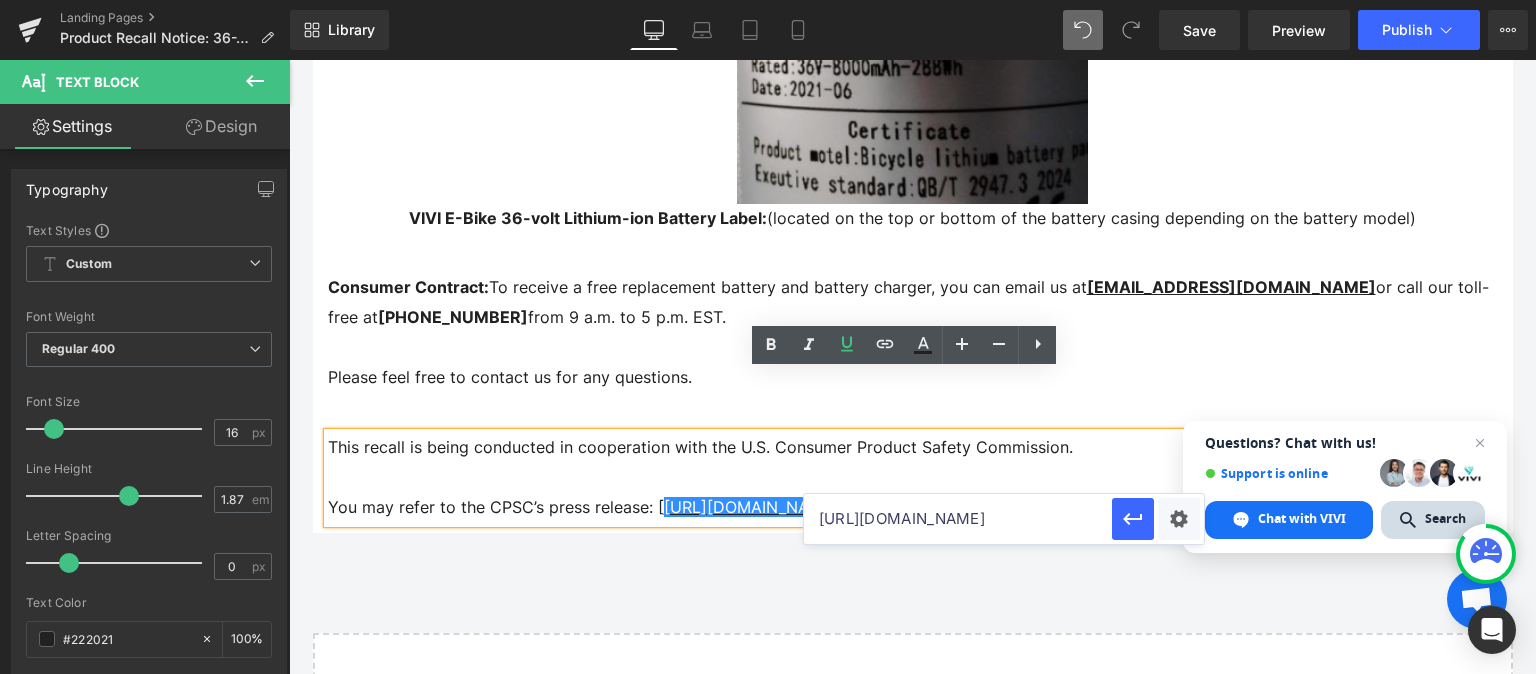 type on "[URL][DOMAIN_NAME]" 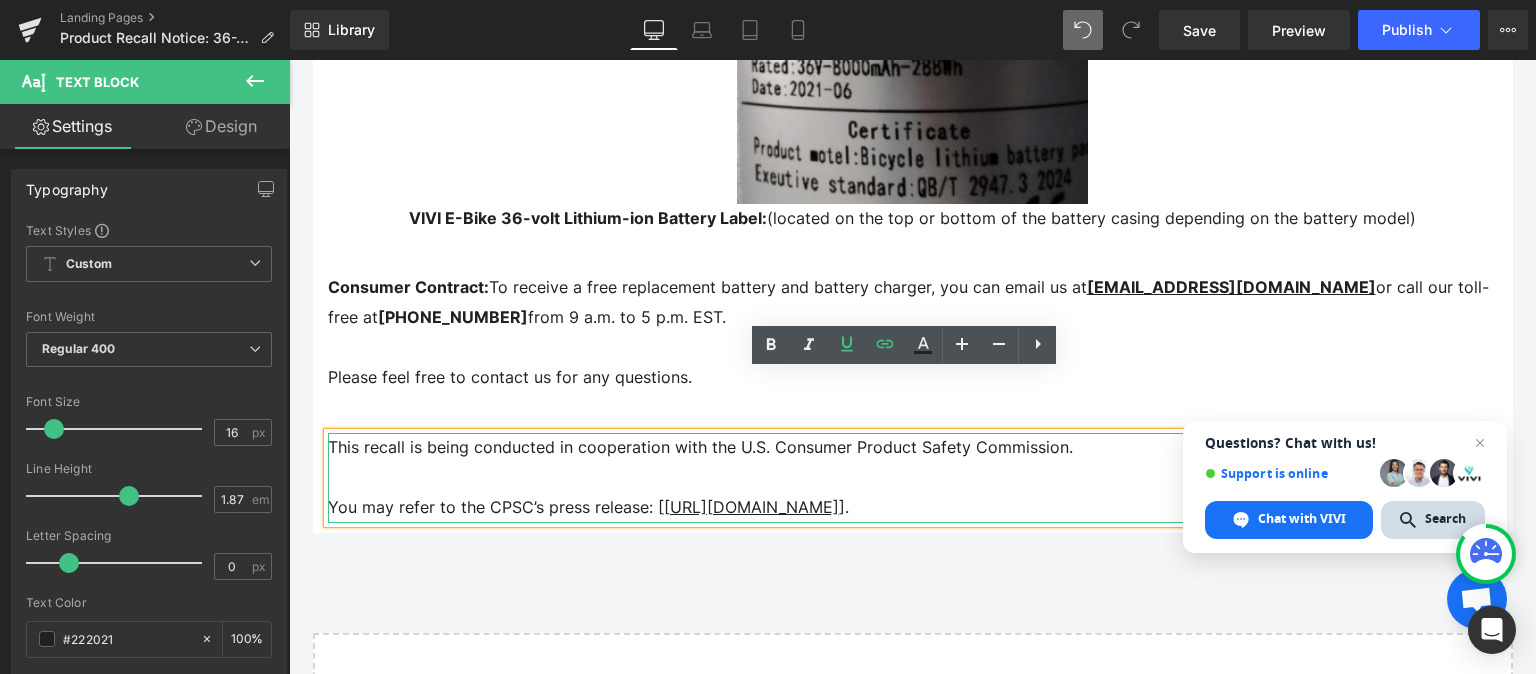 click on "You may refer to the CPSC’s press release: [ [URL][DOMAIN_NAME] ]." at bounding box center (913, 508) 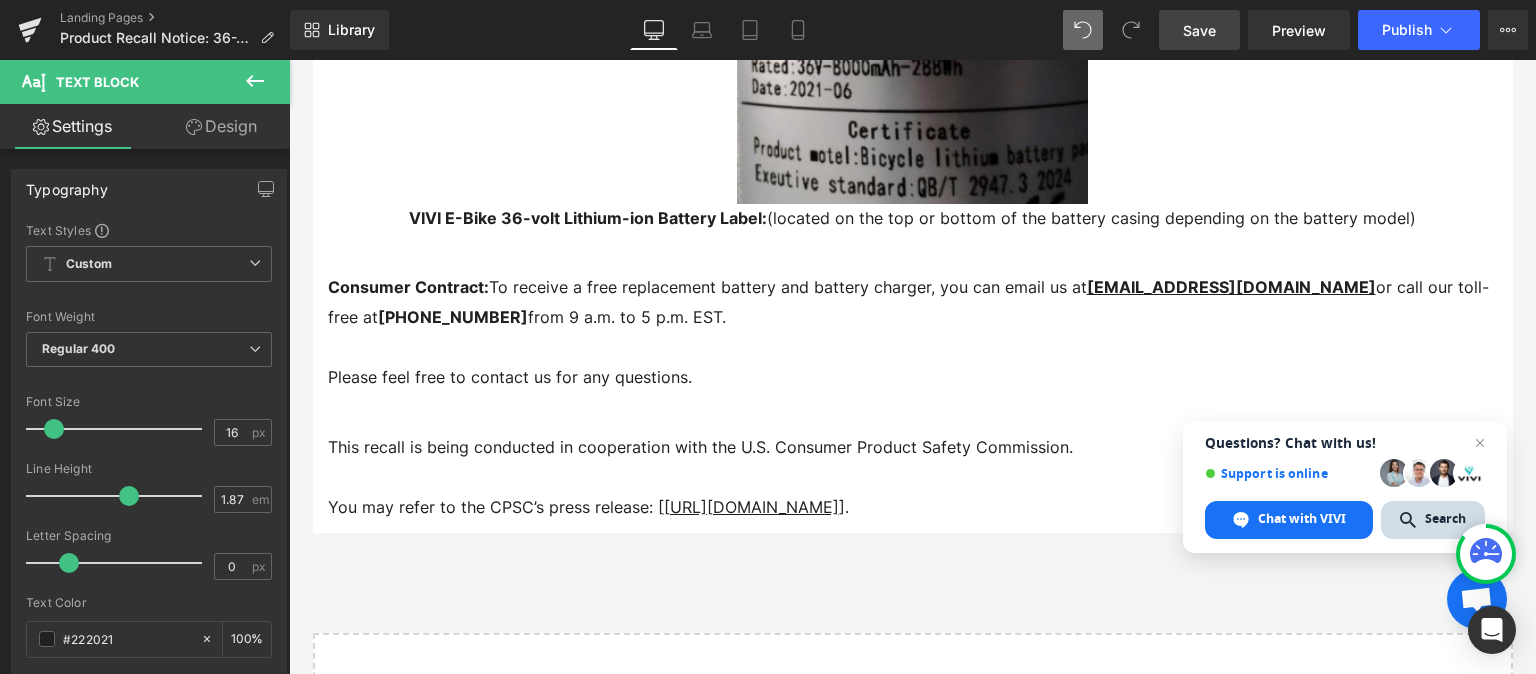 click on "Save" at bounding box center [1199, 30] 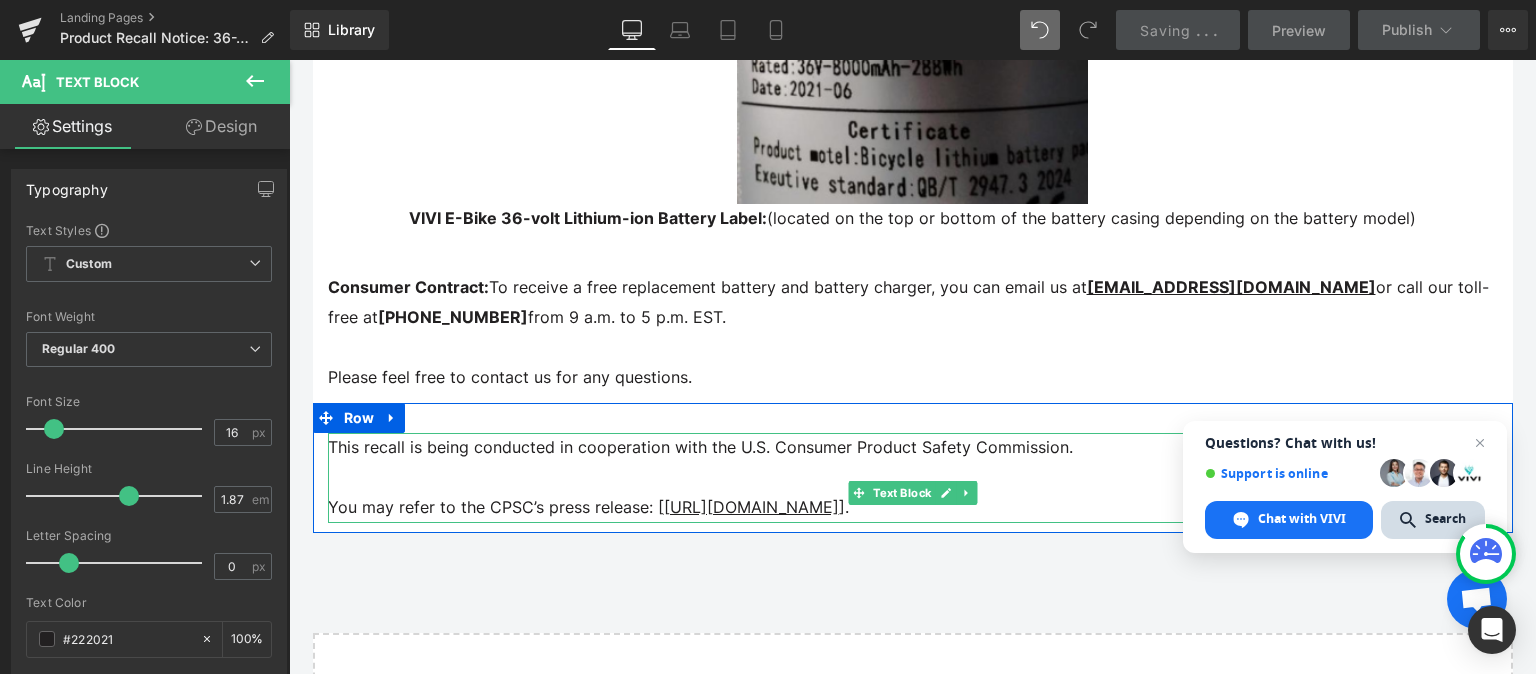 click on "You may refer to the CPSC’s press release: [ [URL][DOMAIN_NAME] ]." at bounding box center (913, 508) 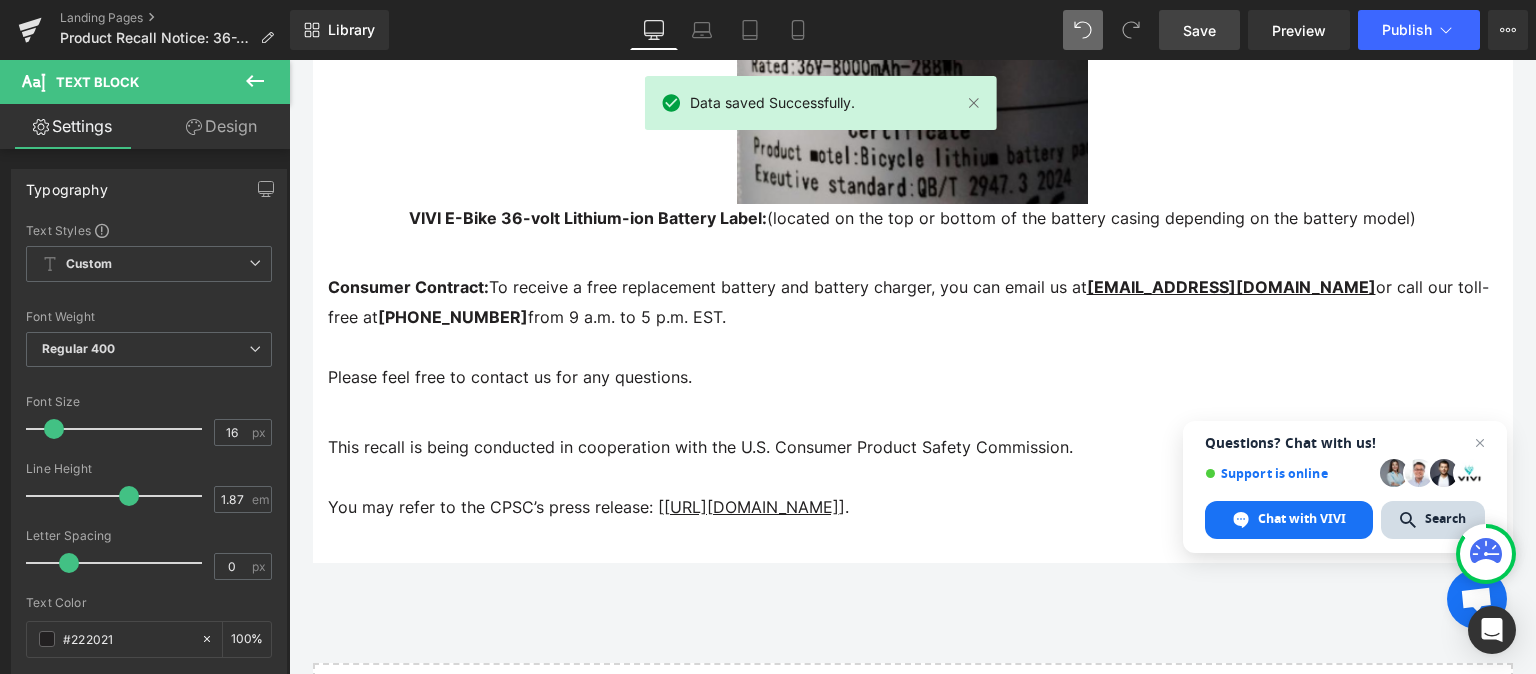 click on "Save" at bounding box center [1199, 30] 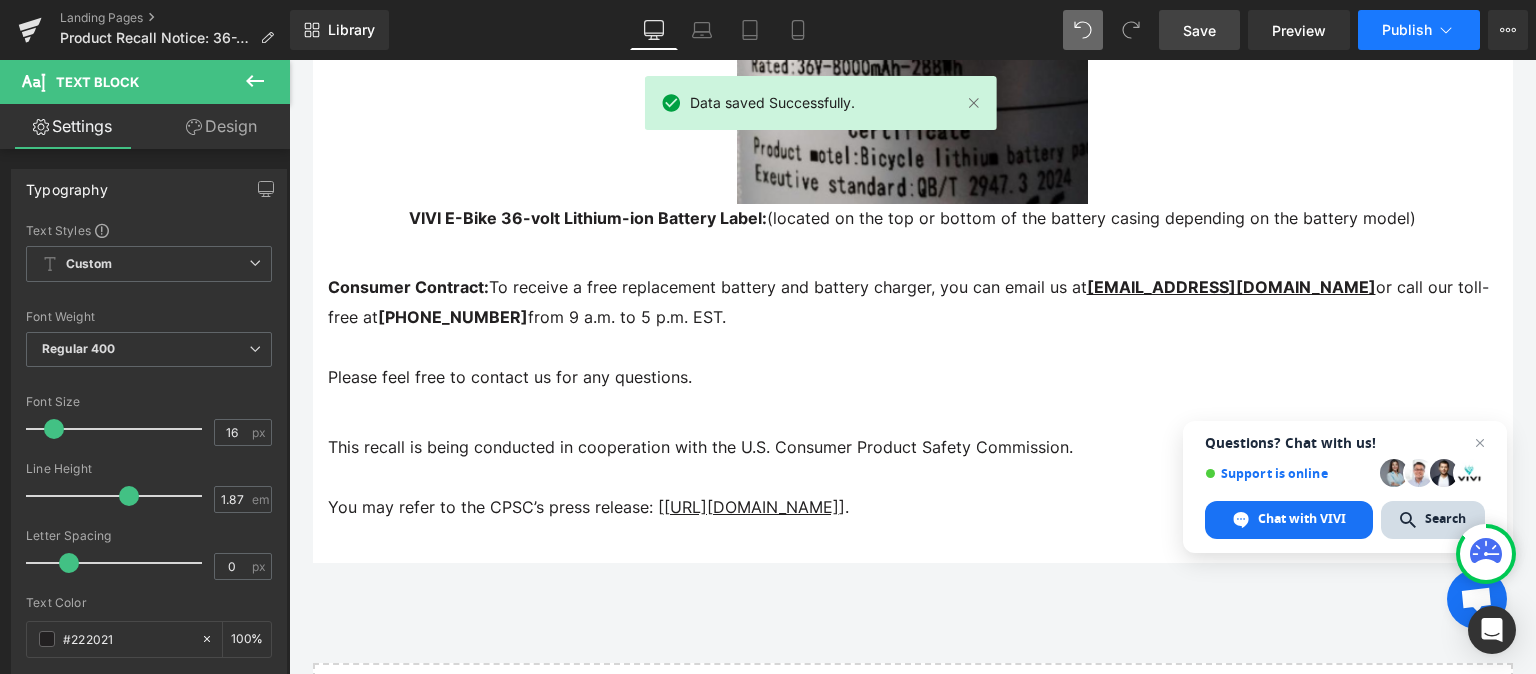 click on "Publish" at bounding box center [1407, 30] 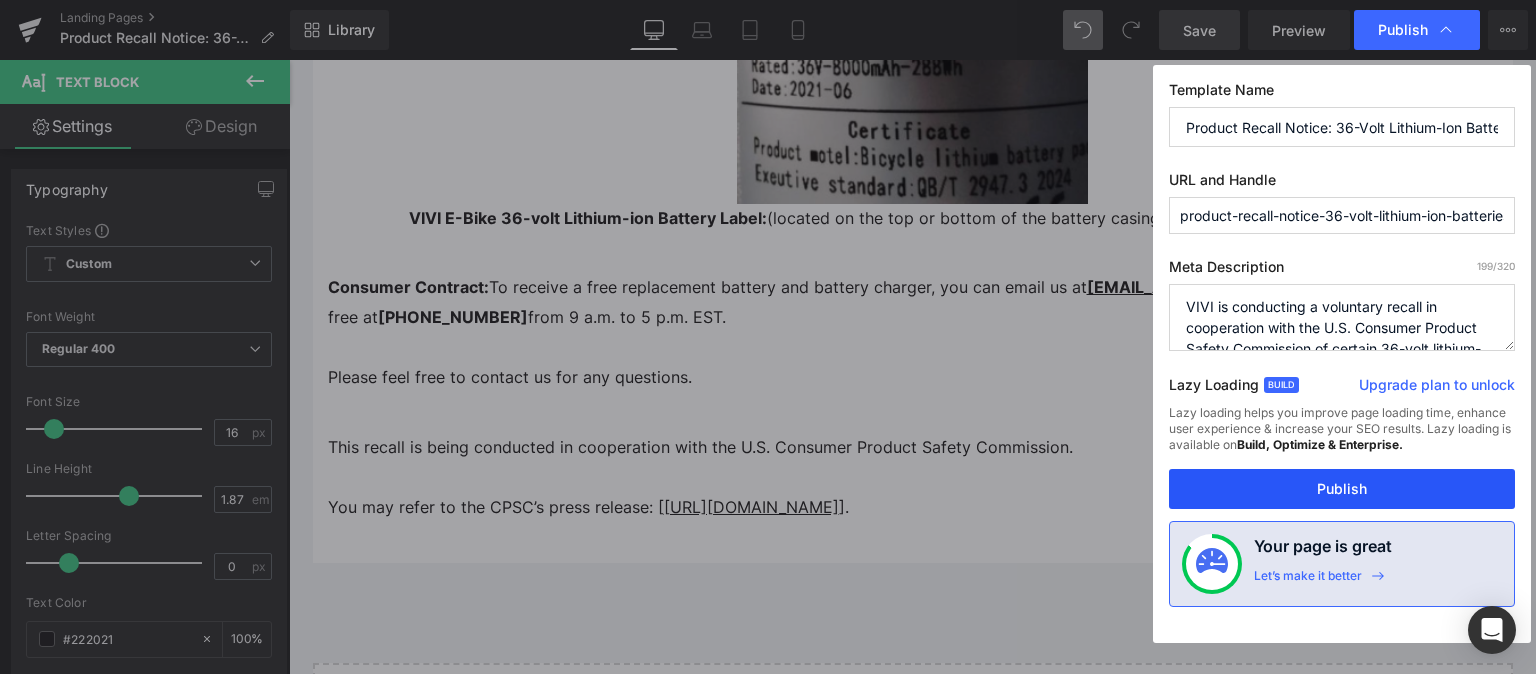 click on "Publish" at bounding box center (1342, 489) 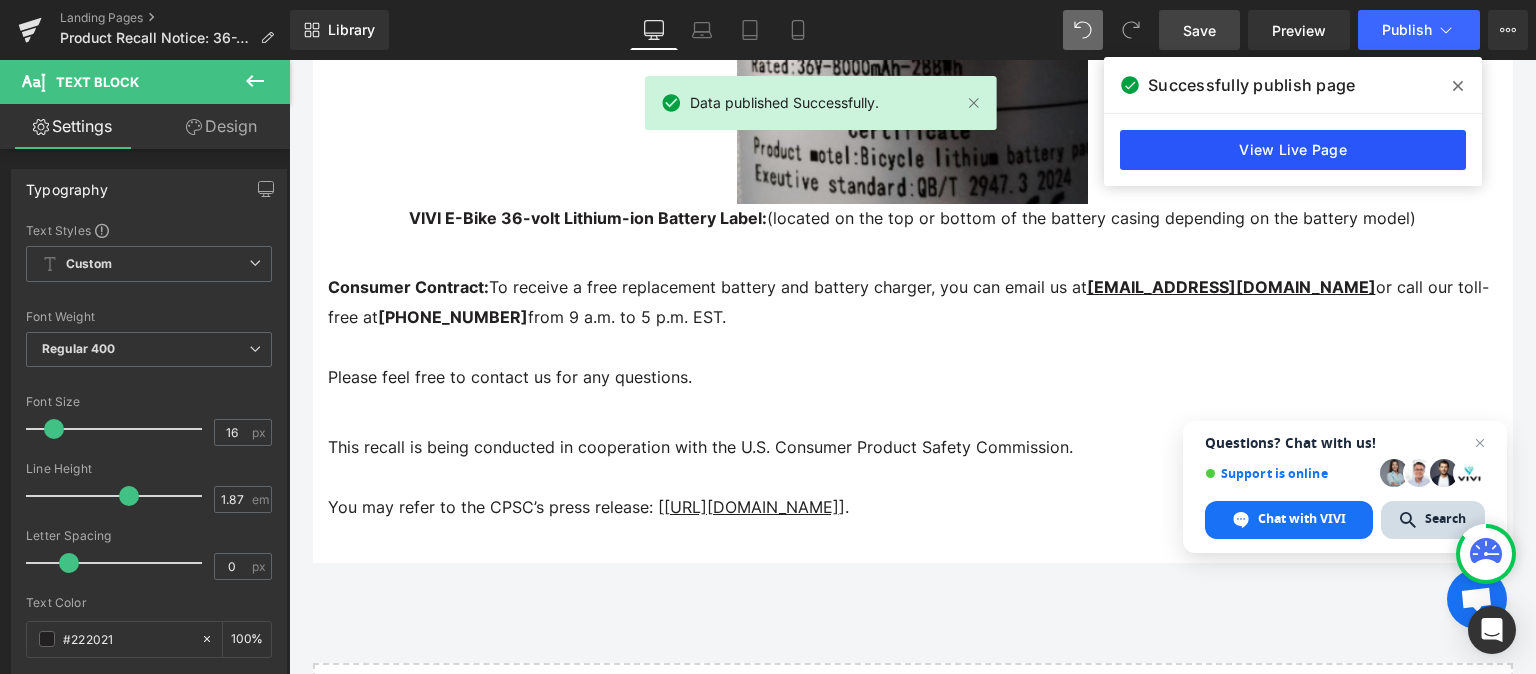 click on "View Live Page" at bounding box center (1293, 150) 